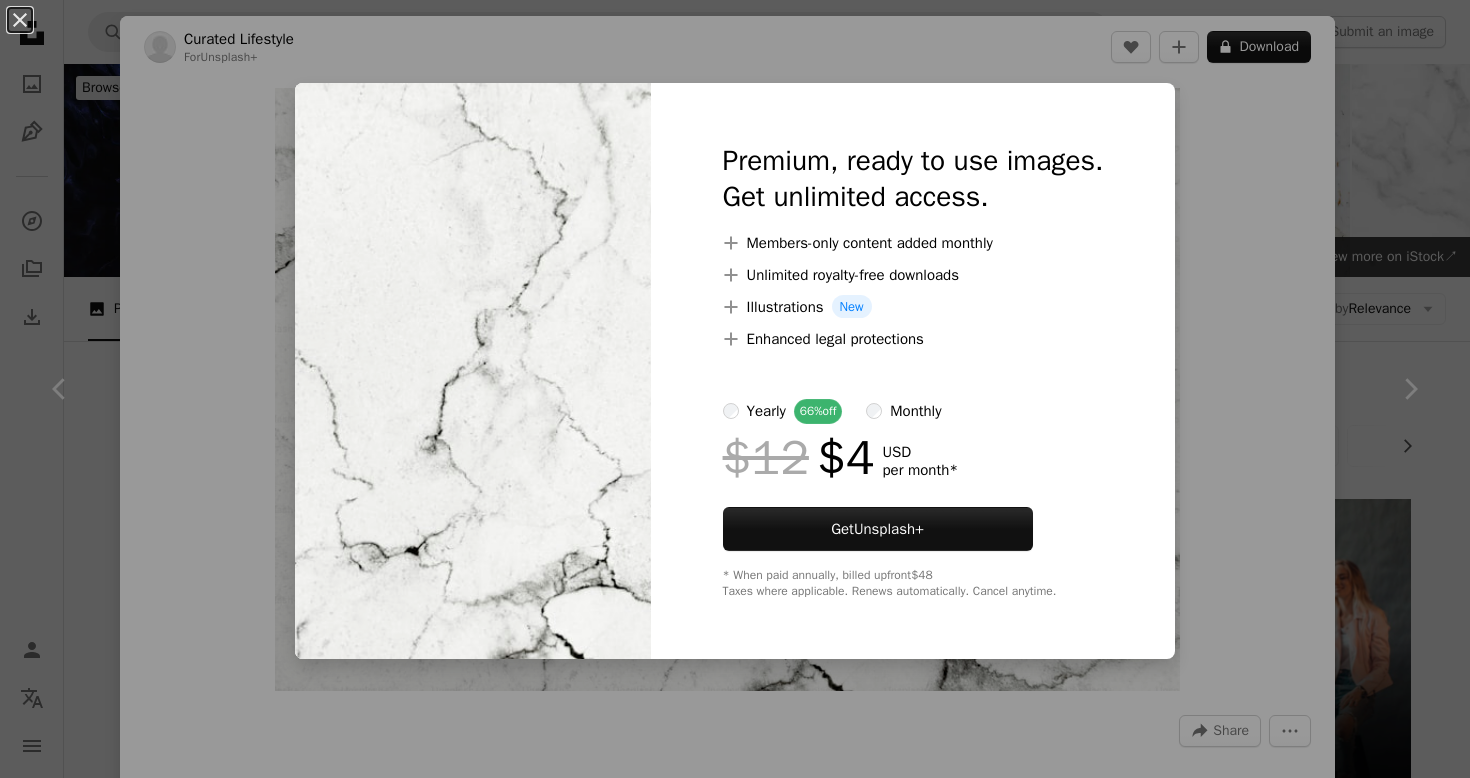 scroll, scrollTop: 18039, scrollLeft: 0, axis: vertical 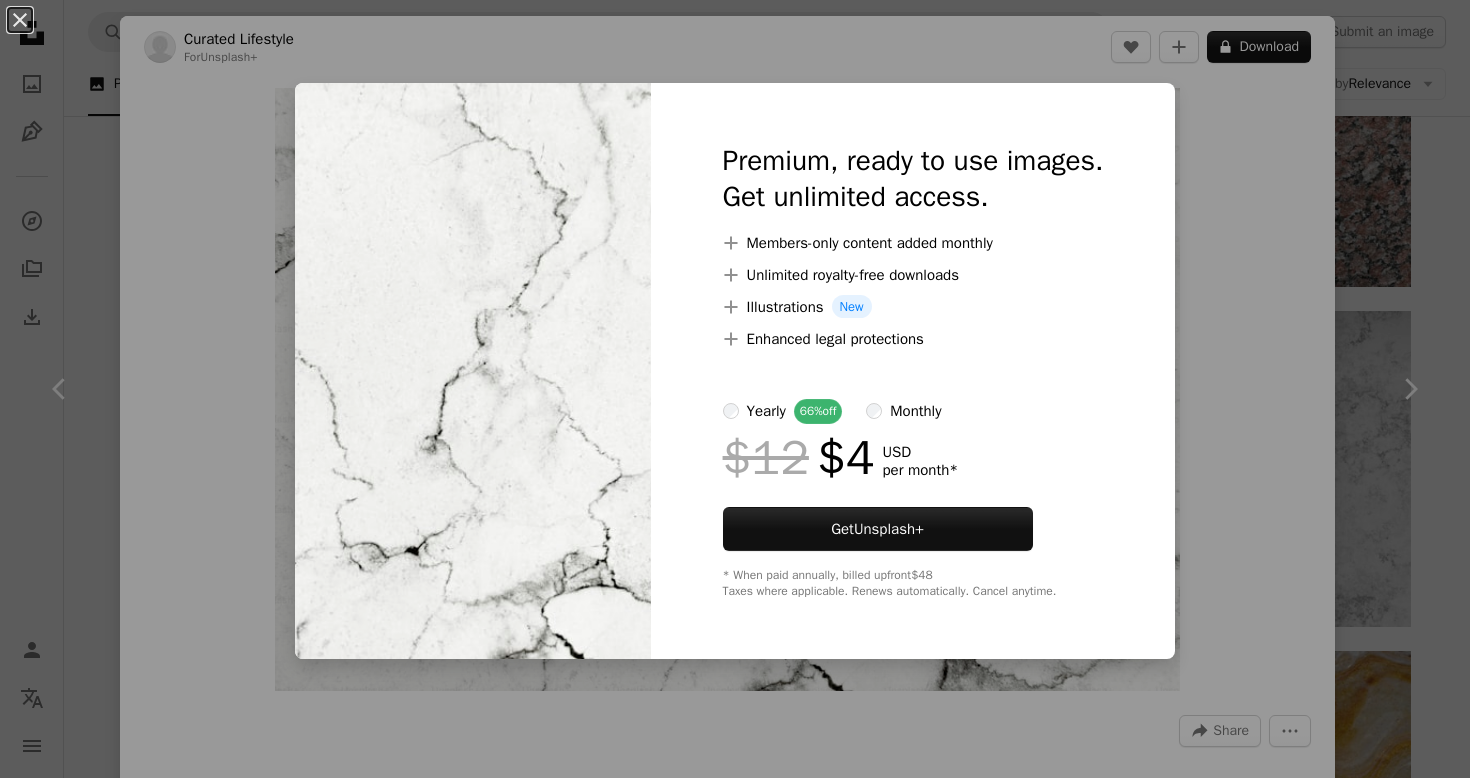 click on "An X shape Premium, ready to use images. Get unlimited access. A plus sign Members-only content added monthly A plus sign Unlimited royalty-free downloads A plus sign Illustrations  New A plus sign Enhanced legal protections yearly 66%  off monthly $12   $4 USD per month * Get  Unsplash+ * When paid annually, billed upfront  $48 Taxes where applicable. Renews automatically. Cancel anytime." at bounding box center (735, 389) 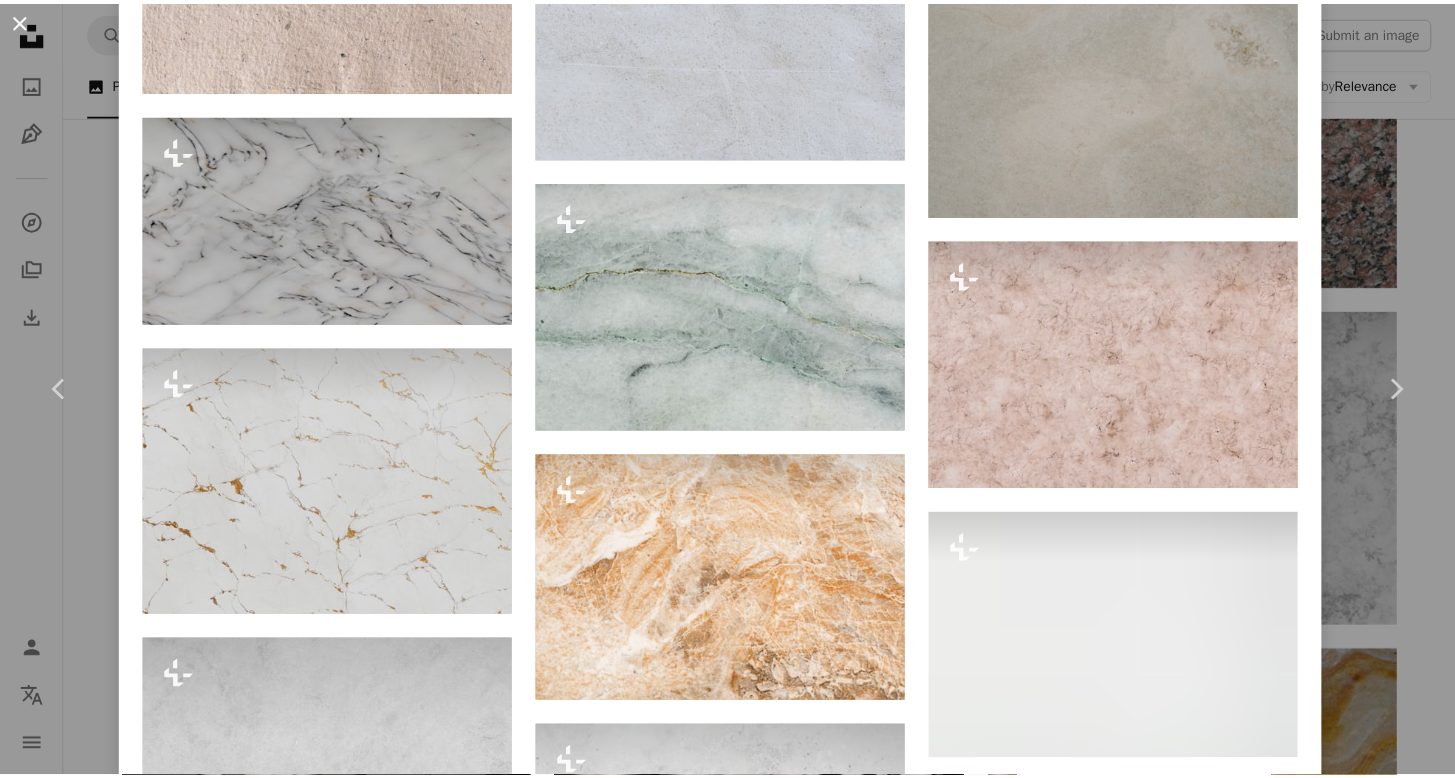 scroll, scrollTop: 10365, scrollLeft: 0, axis: vertical 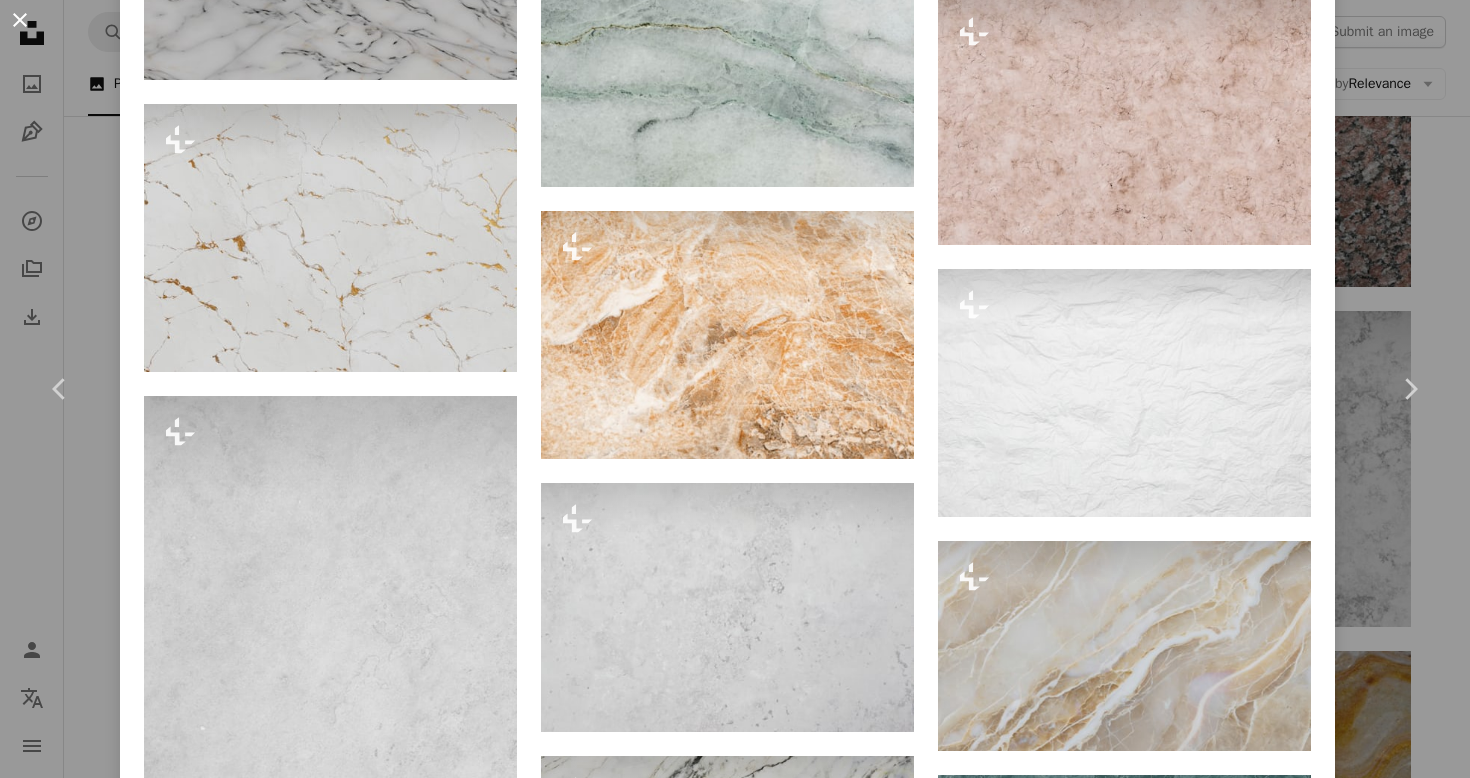 click on "An X shape" at bounding box center (20, 20) 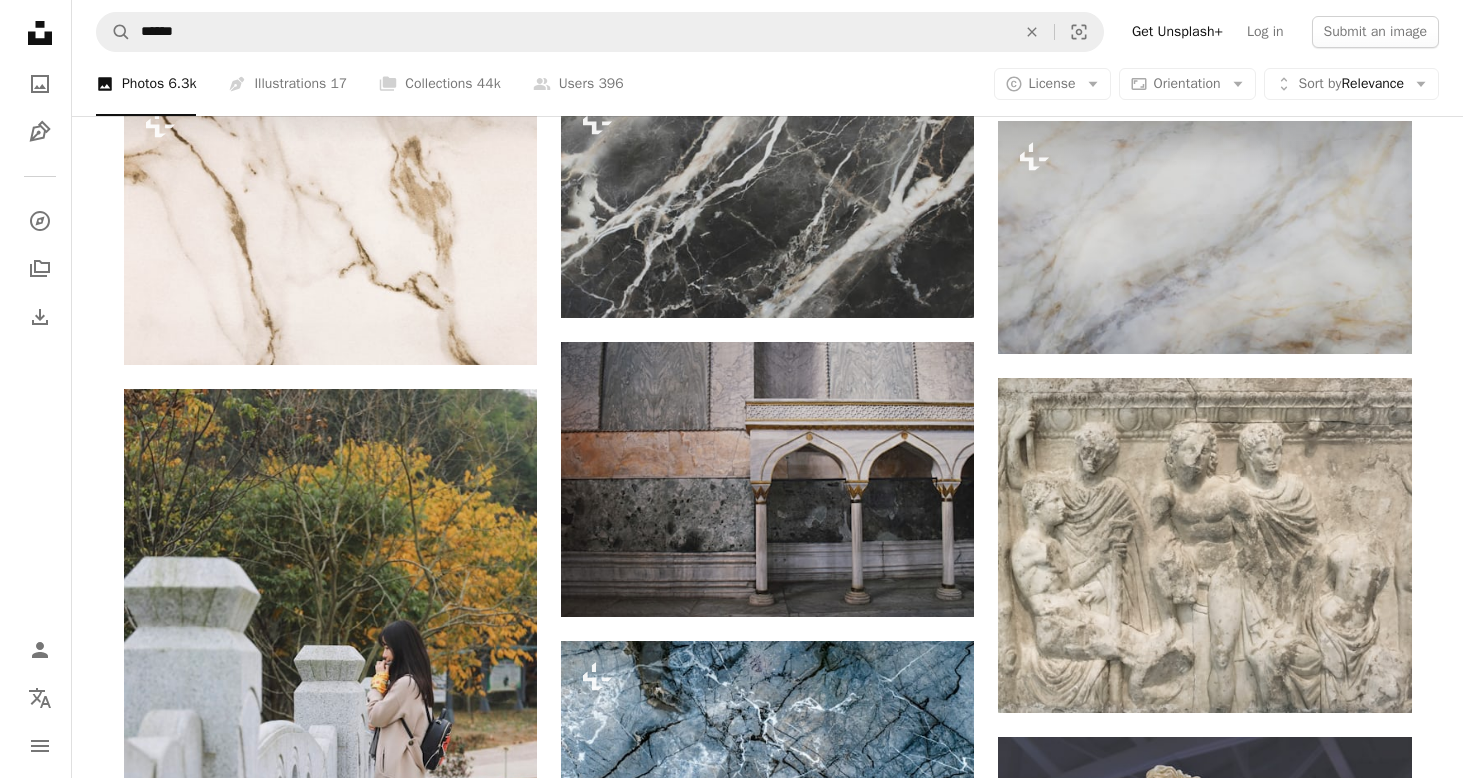 scroll, scrollTop: 34602, scrollLeft: 0, axis: vertical 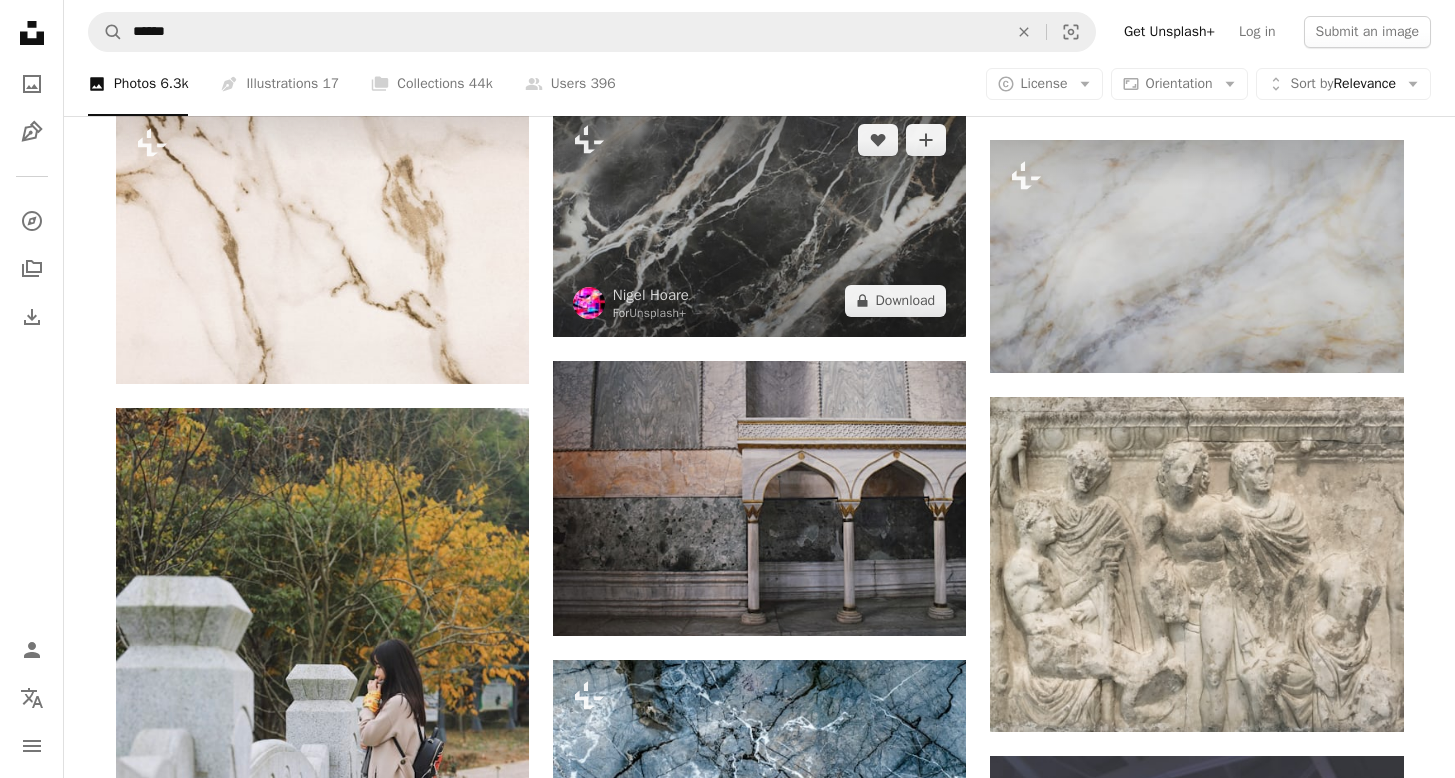 click at bounding box center (759, 220) 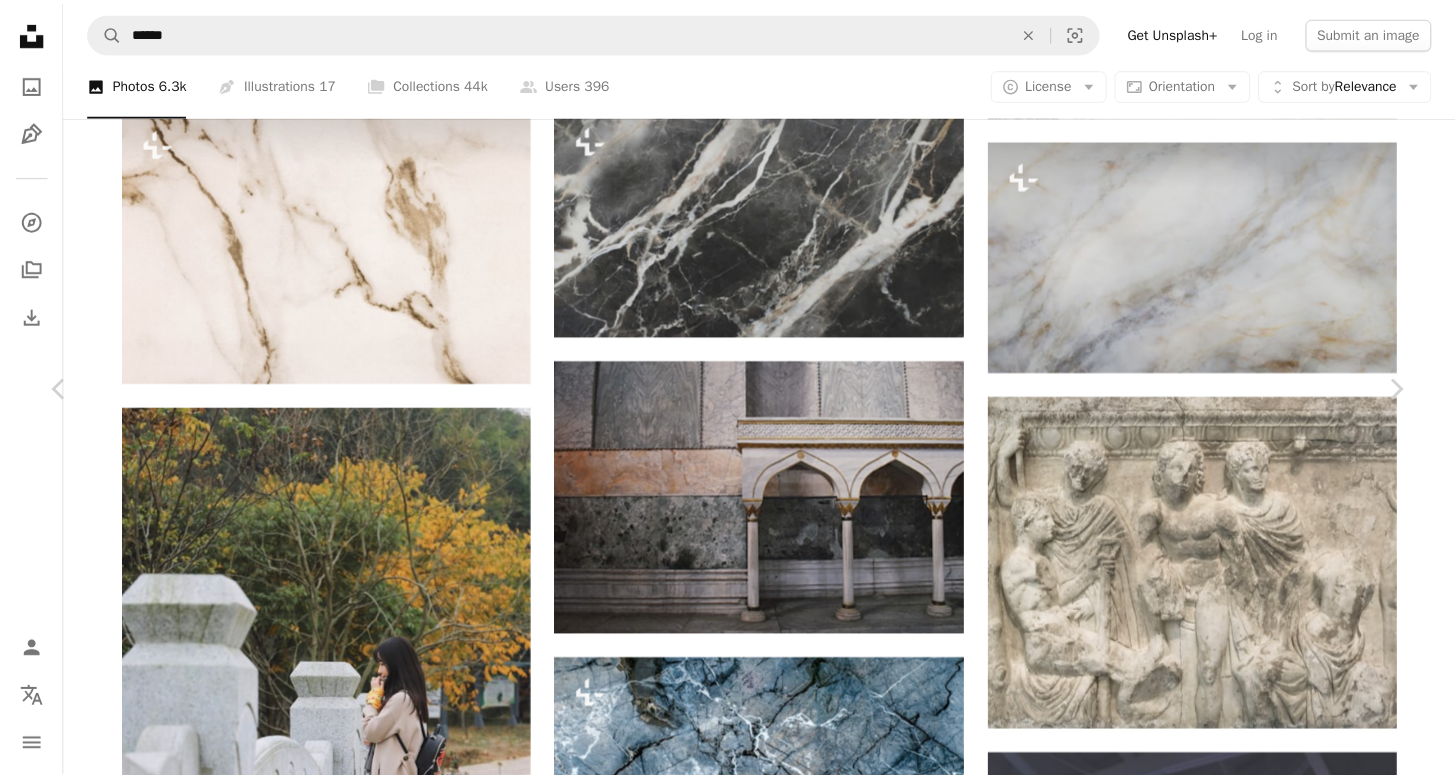 scroll, scrollTop: 119, scrollLeft: 0, axis: vertical 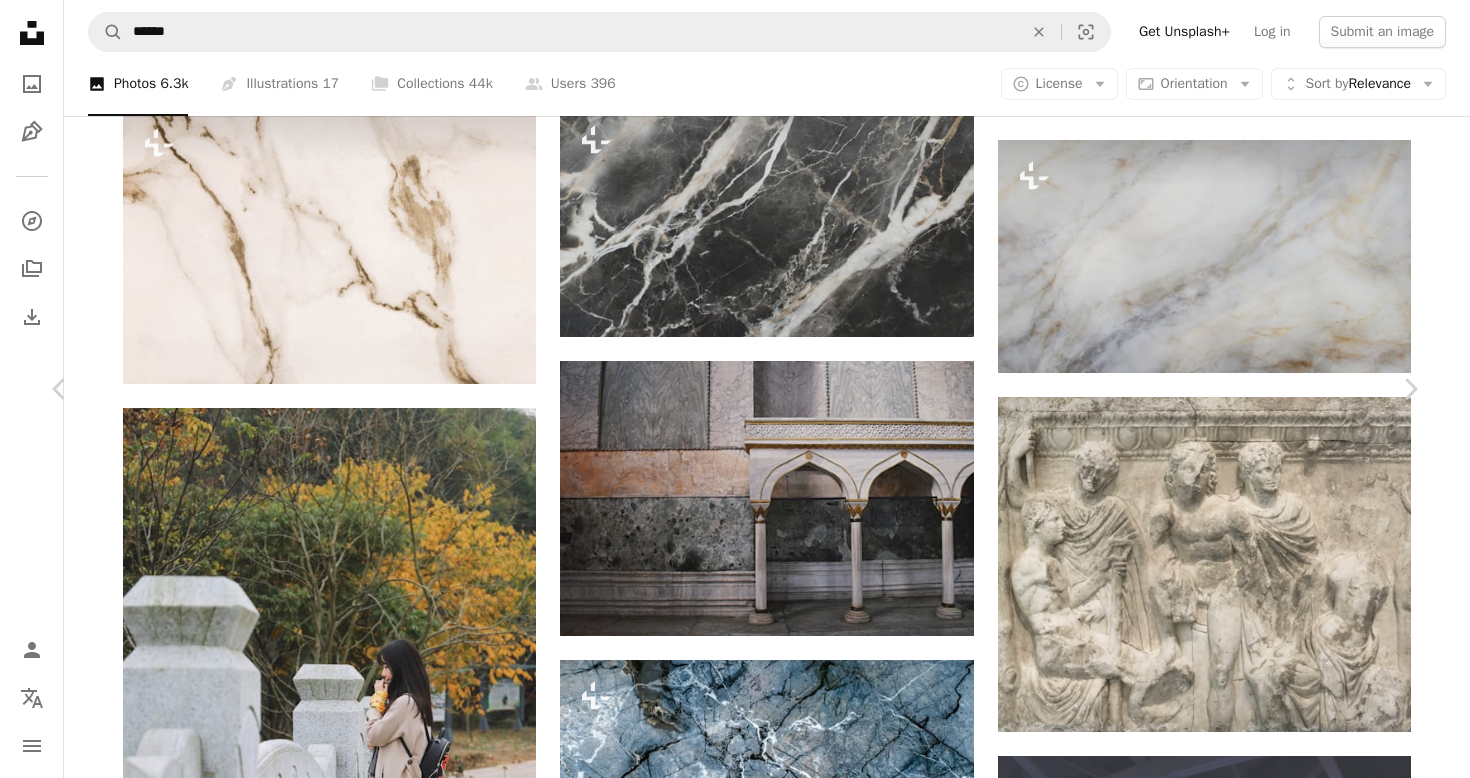 click on "An X shape Chevron left Chevron right [FIRST] [LAST] For  Unsplash+ A heart A plus sign A lock Download Zoom in A forward-right arrow Share More Actions Marble Textures - Black Marble With White Veins - Wallpaper - 8K A map marker [CITY], [COUNTRY] Calendar outlined Published on  [MONTH] [DAY], [YEAR] Safety Licensed under the  Unsplash+ License wallpaper background texture black 8k wallpaper marble texture marble wallpapers marble wallpaper marble background 8k background marbling marble surface worktop marble backdrop Free pictures Related images Plus sign for Unsplash+ A heart A plus sign [FIRST] [LAST] For  Unsplash+ A lock Download Plus sign for Unsplash+ A heart A plus sign [FIRST] [LAST] For  Unsplash+ A lock Download Plus sign for Unsplash+ A heart A plus sign [FIRST] [LAST] For  Unsplash+ A lock Download Plus sign for Unsplash+ A heart A plus sign [FIRST] [LAST] For  Unsplash+ A lock Download Plus sign for Unsplash+ A heart A plus sign [FIRST] [LAST] For  Unsplash+ A lock Download Plus sign for Unsplash+ For" at bounding box center (735, 4326) 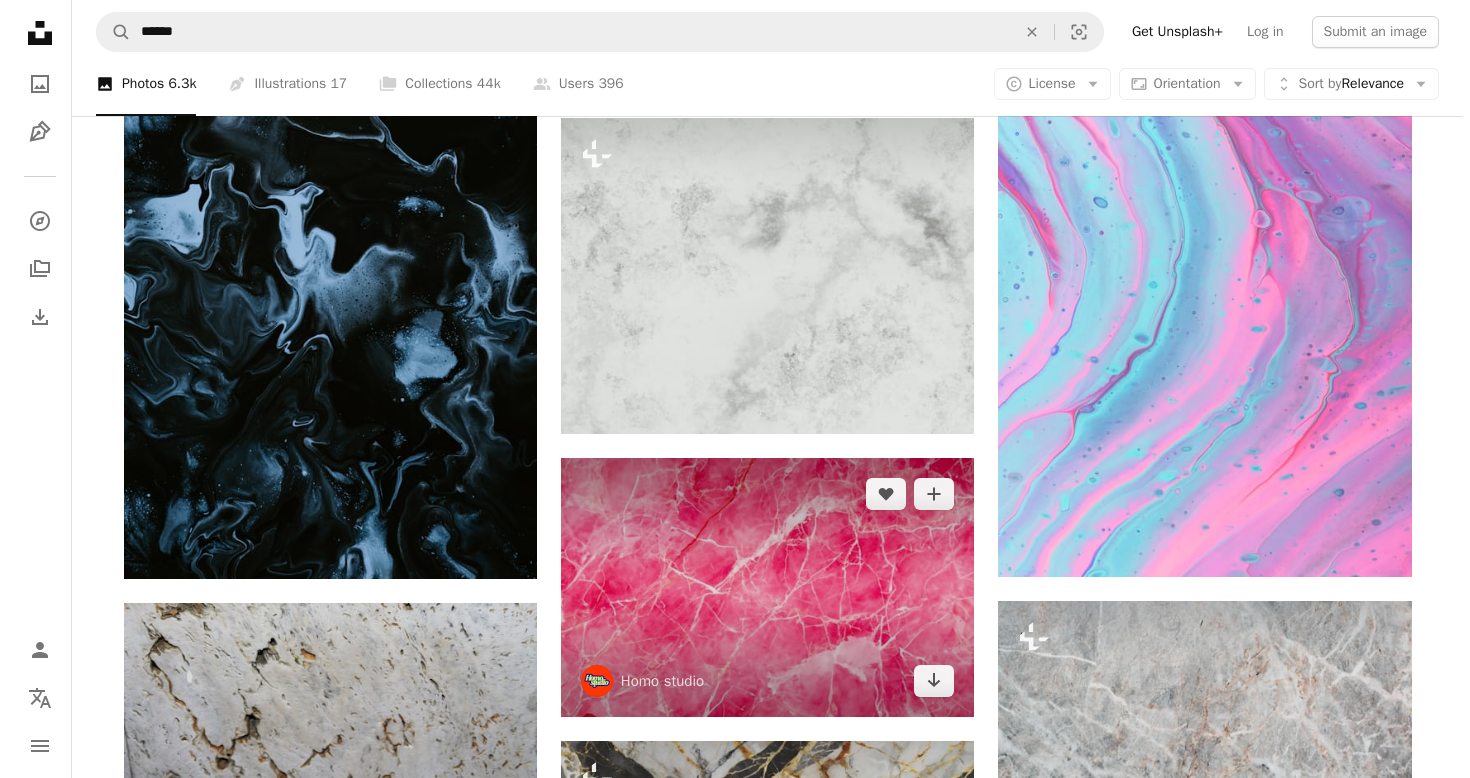 scroll, scrollTop: 13184, scrollLeft: 0, axis: vertical 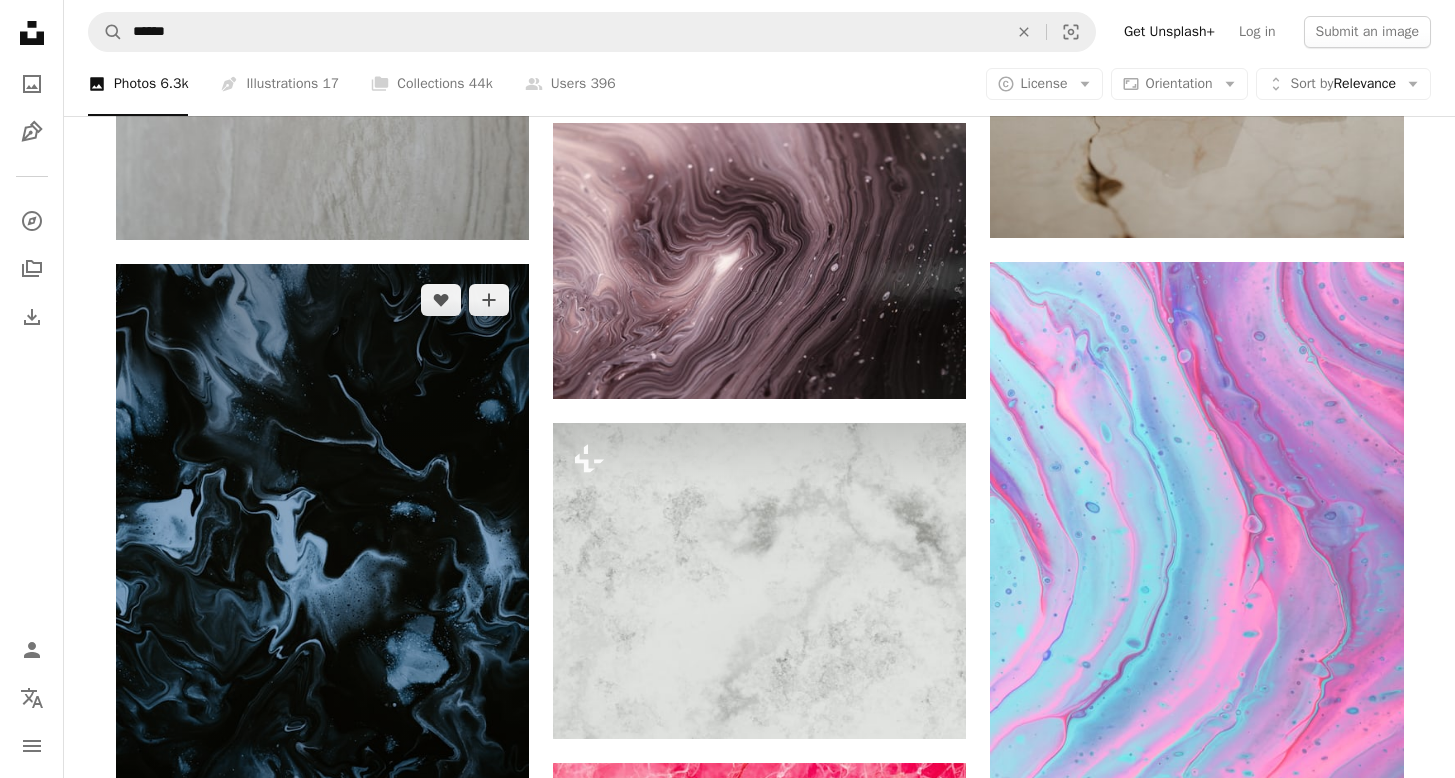 click at bounding box center (322, 574) 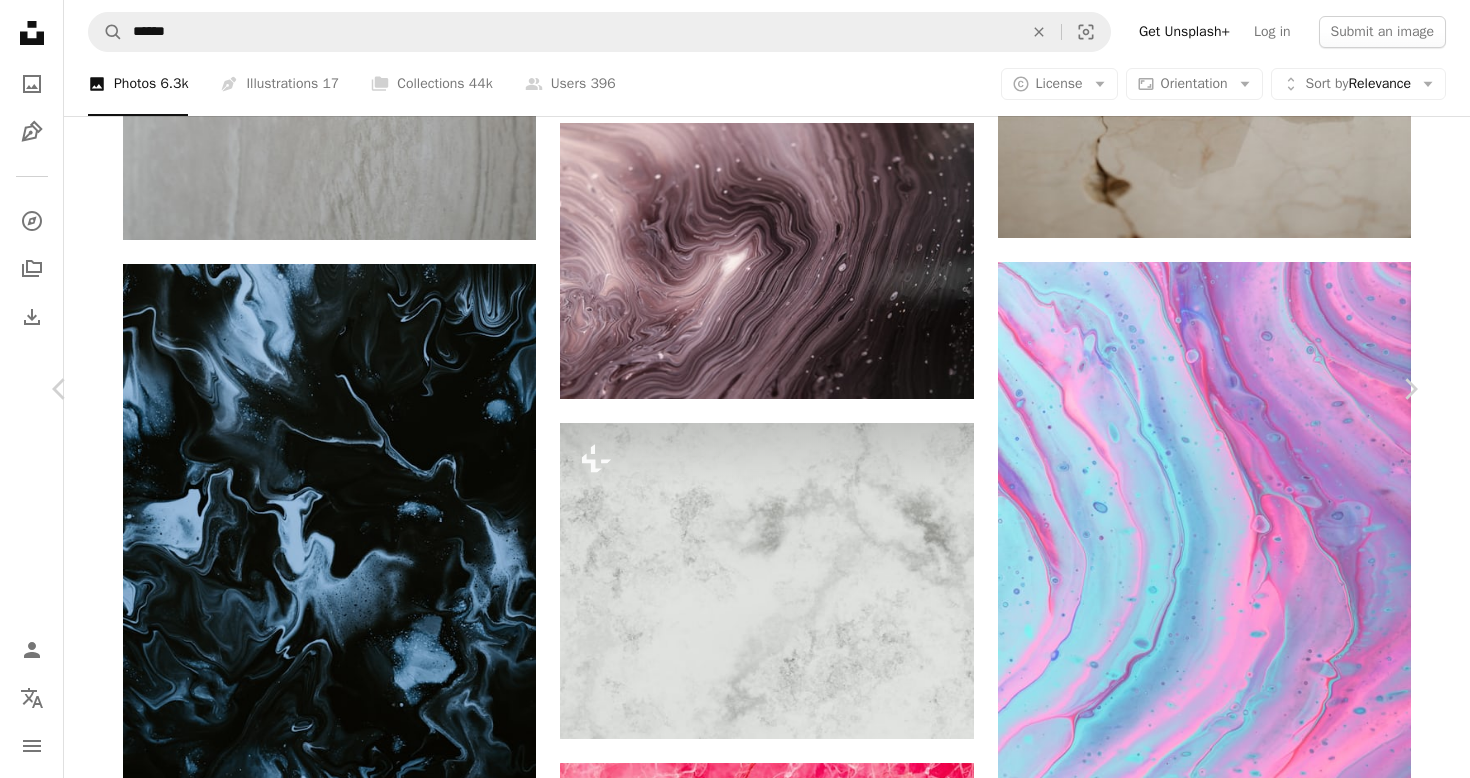 click on "Download free" at bounding box center (1221, 28359) 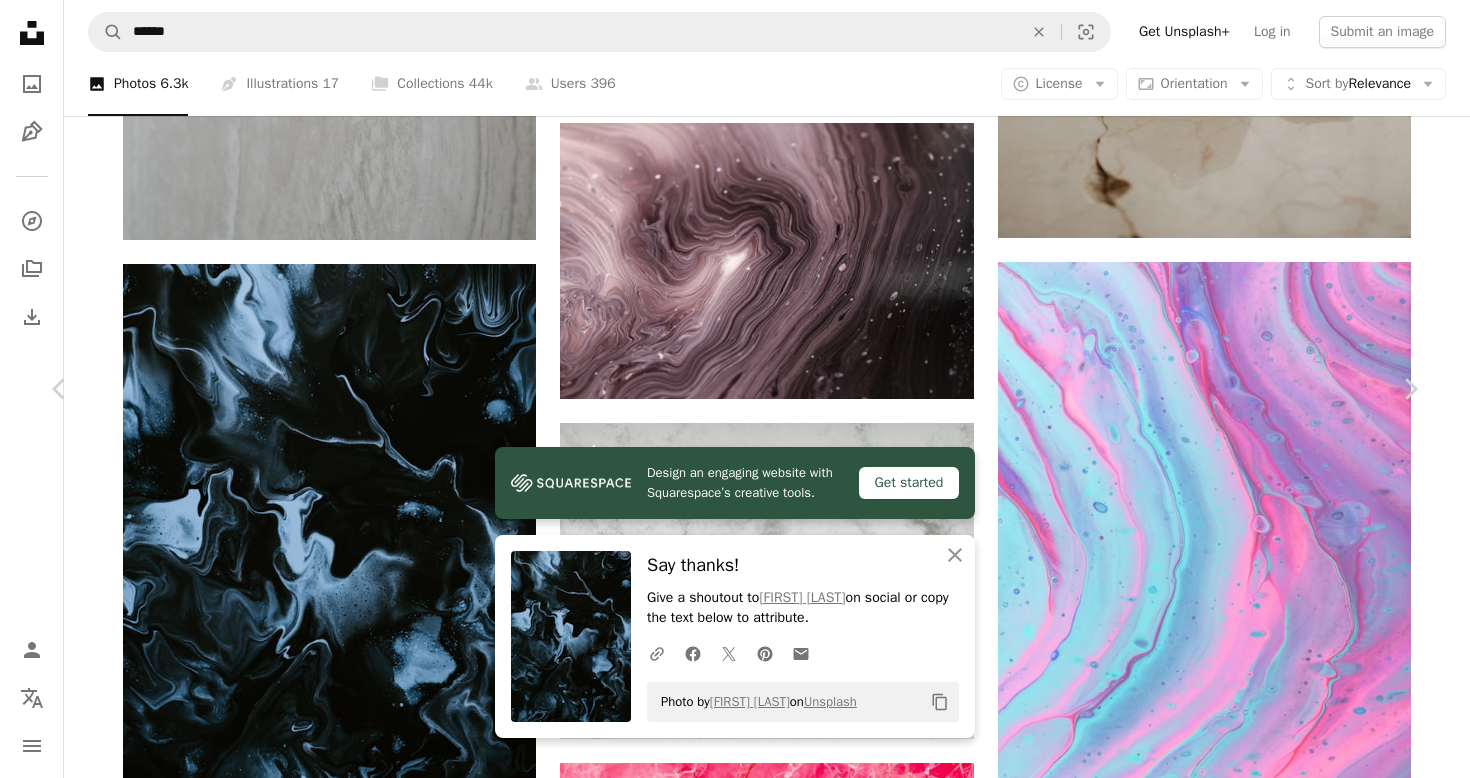 click on "Zoom in" at bounding box center (727, 28701) 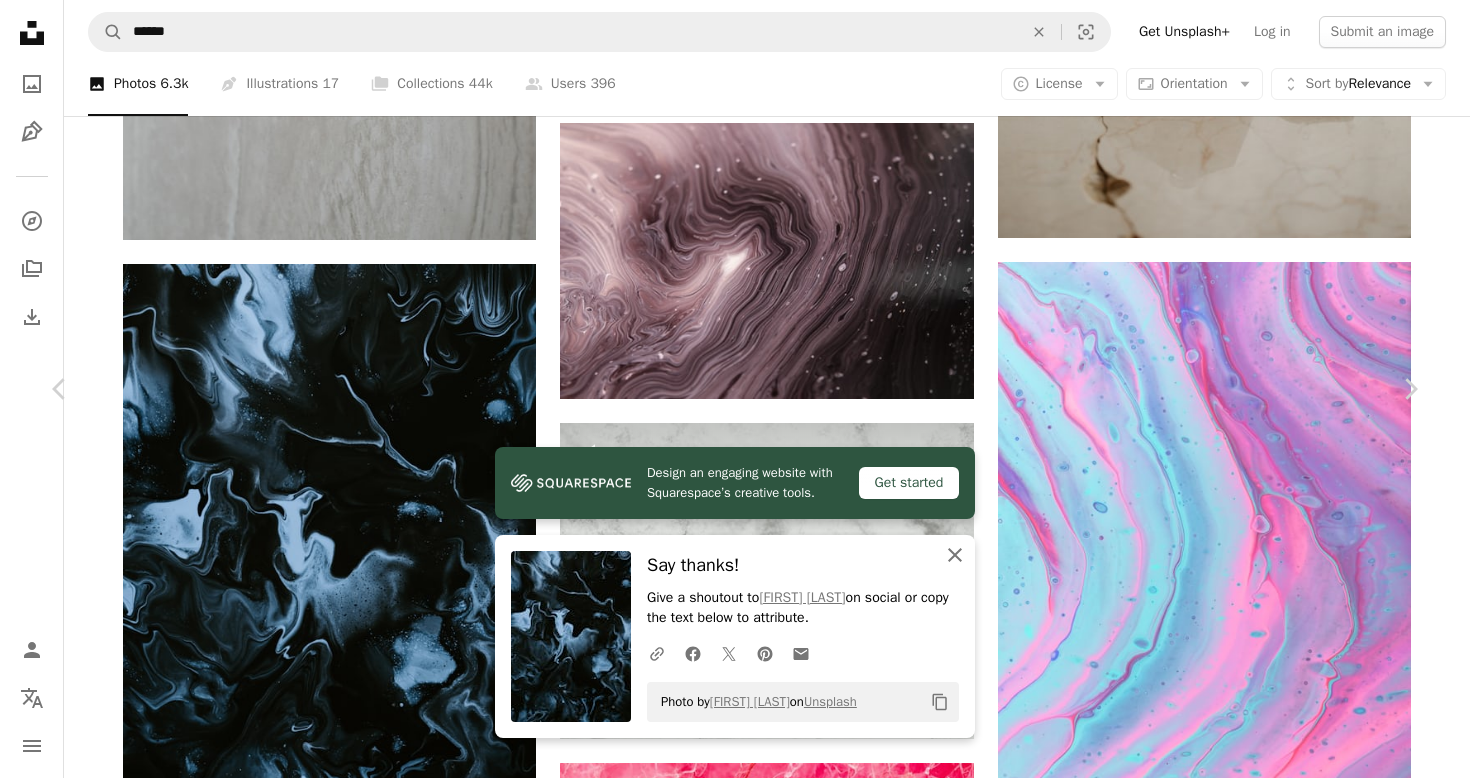 click on "An X shape" 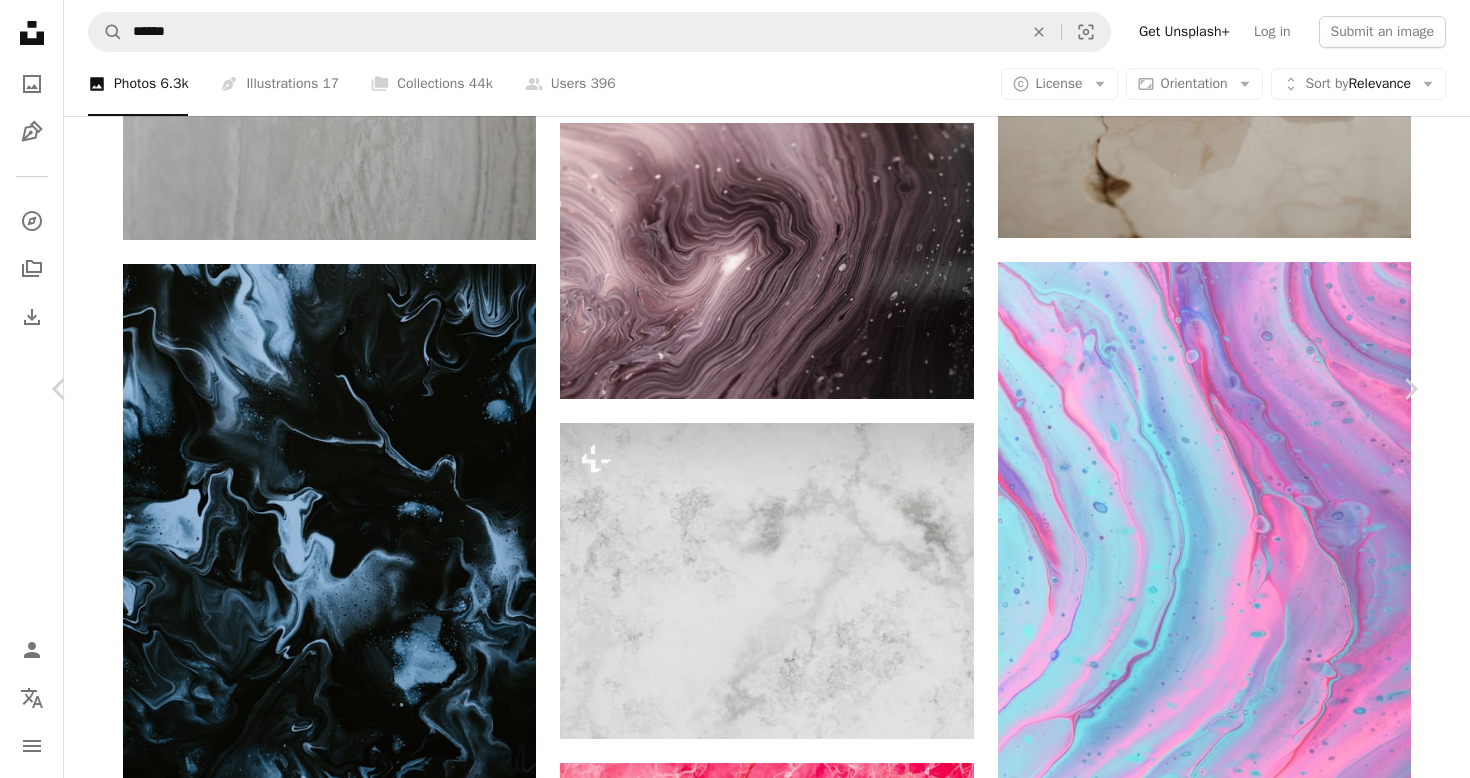 scroll, scrollTop: 8520, scrollLeft: 0, axis: vertical 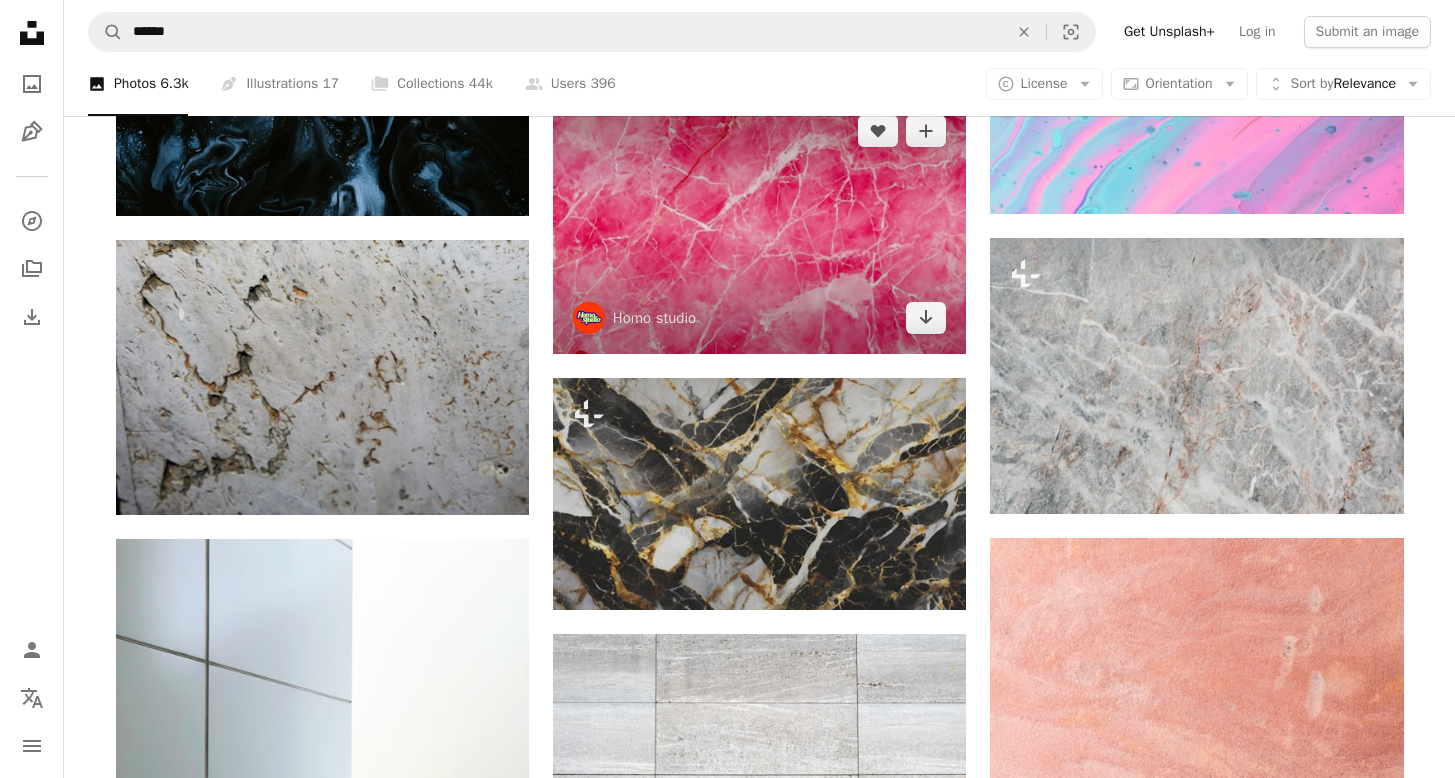 click at bounding box center (759, 224) 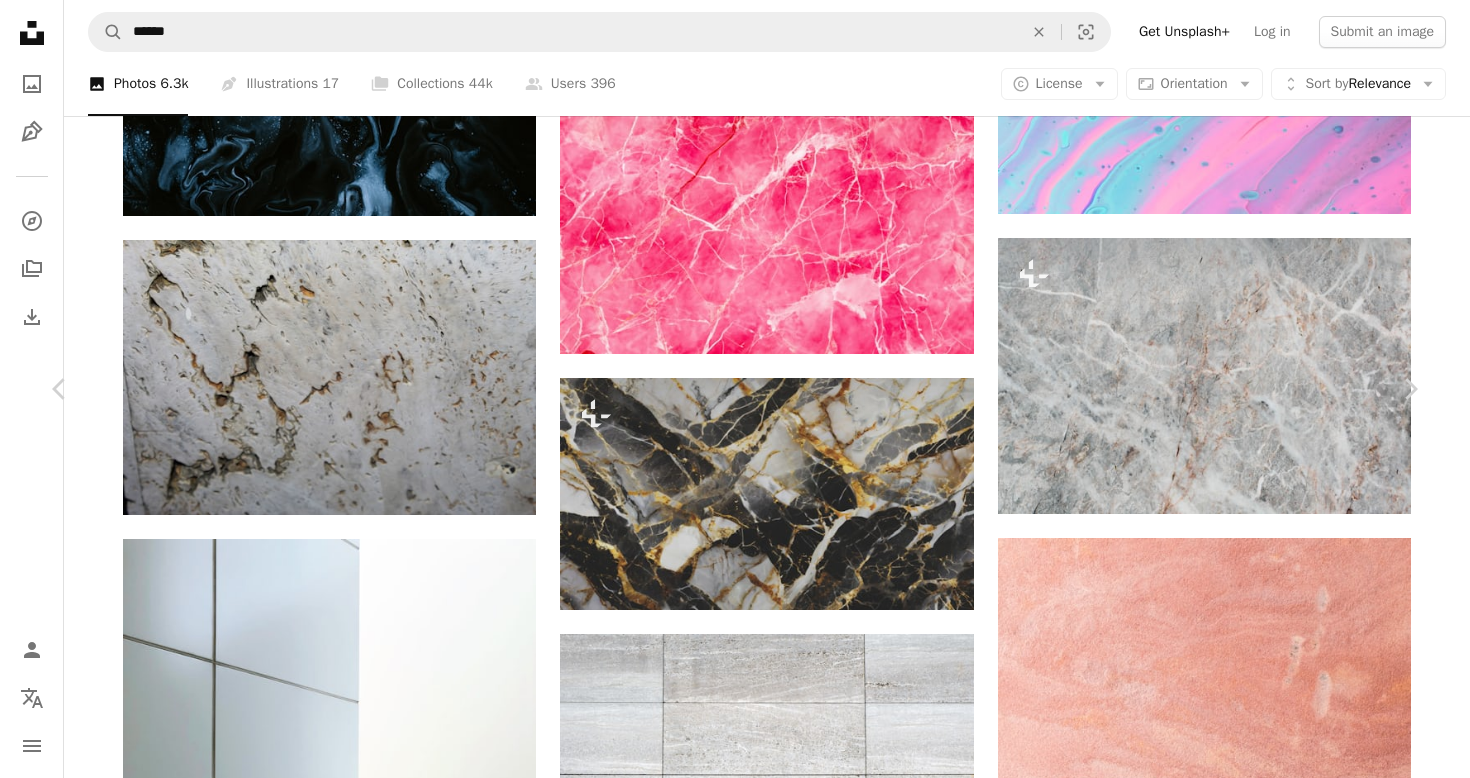 scroll, scrollTop: 10017, scrollLeft: 0, axis: vertical 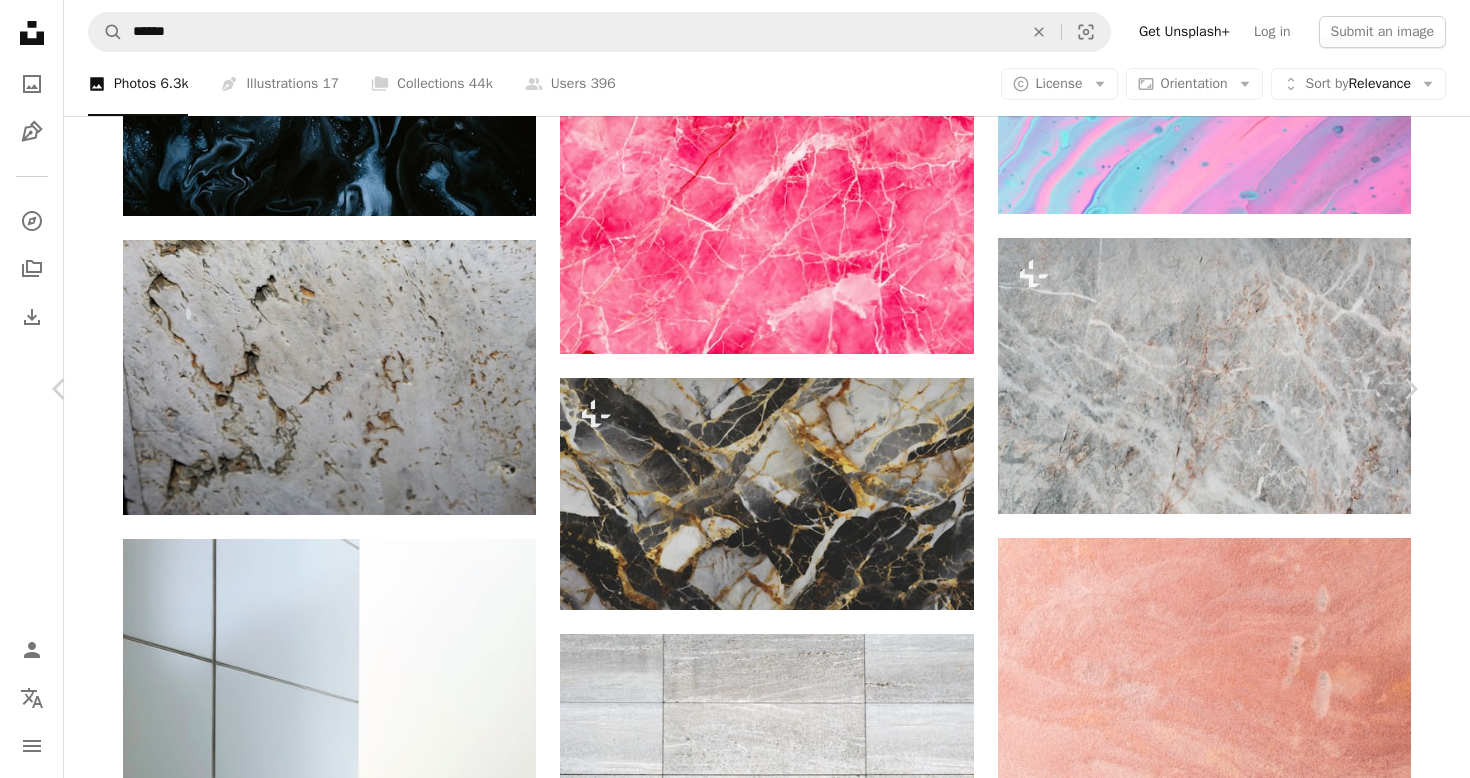 click at bounding box center [1124, 28249] 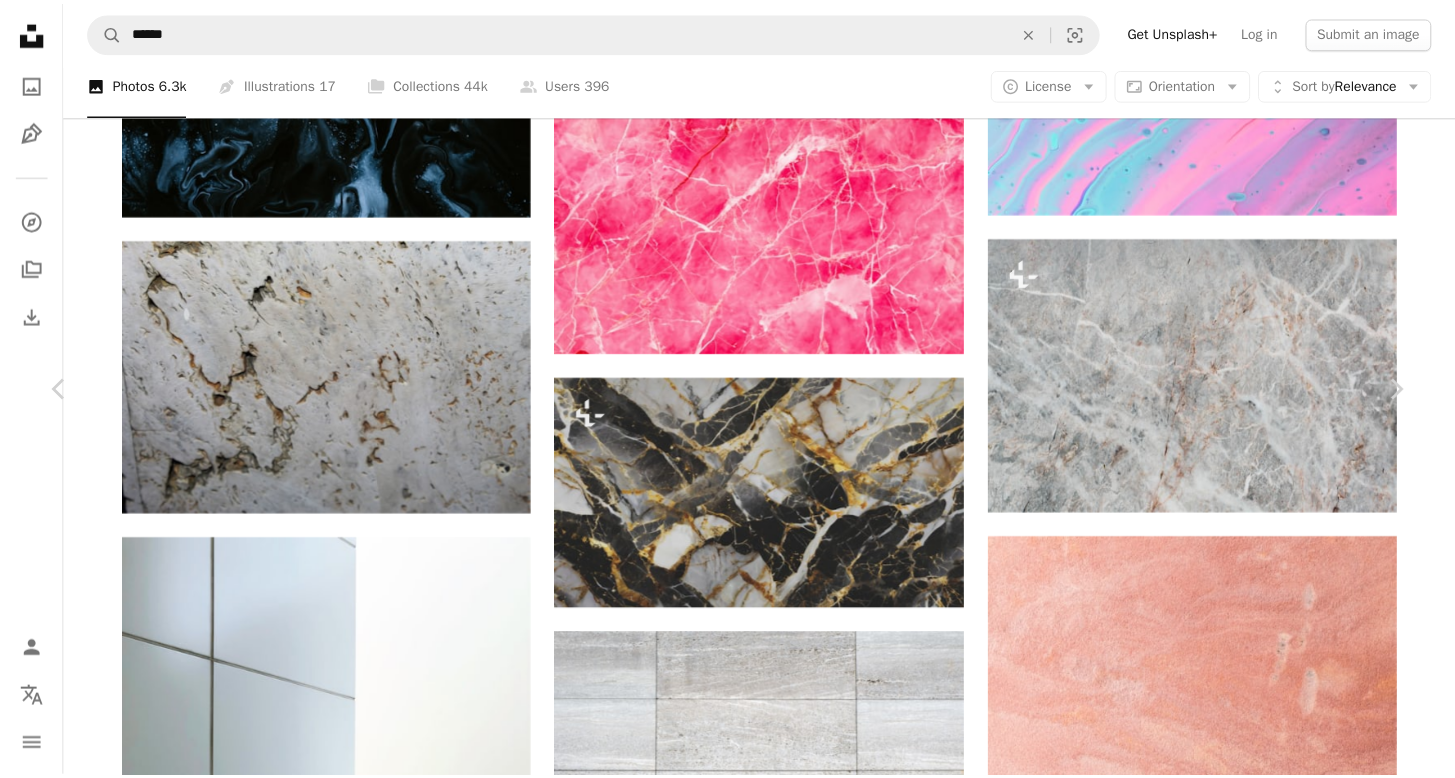 scroll, scrollTop: 0, scrollLeft: 0, axis: both 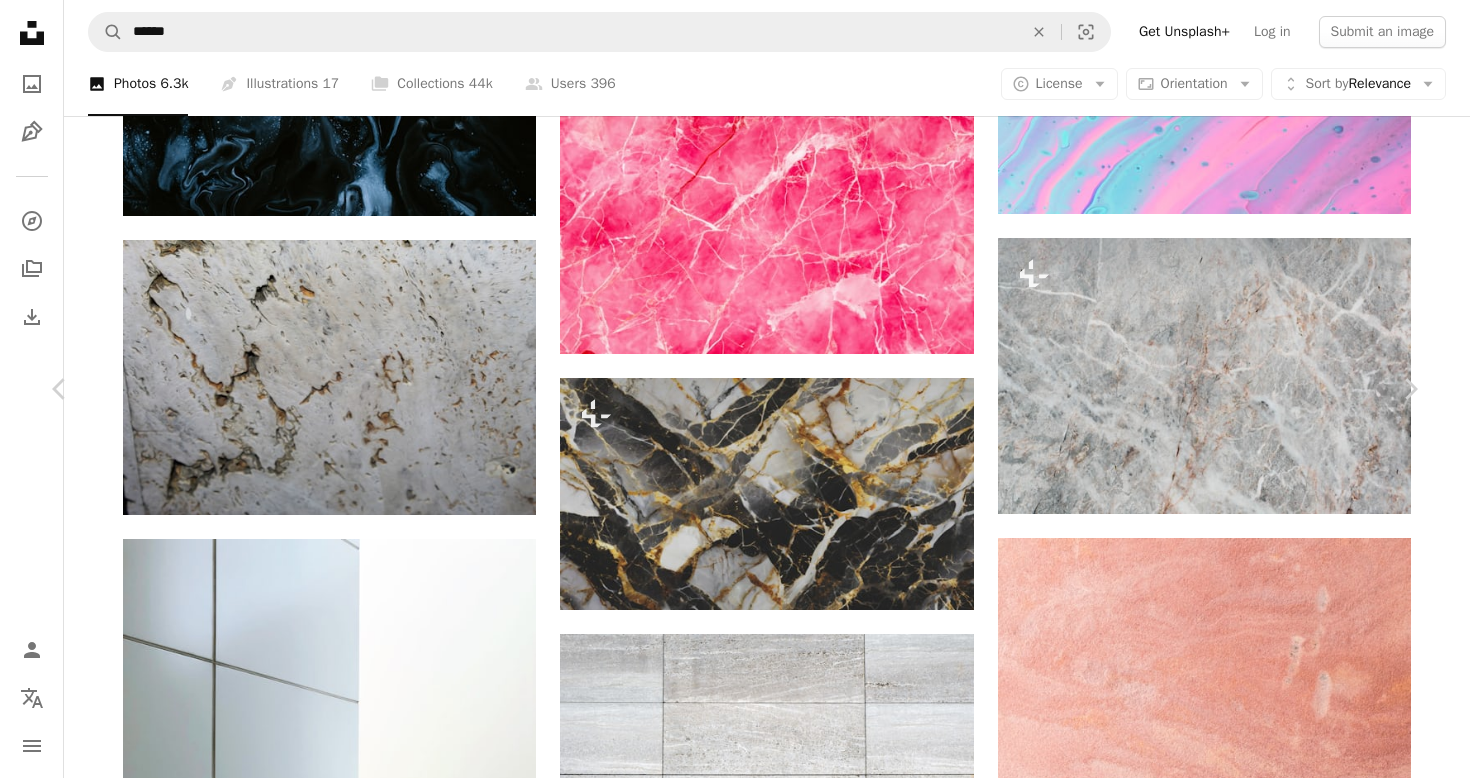 click on "Download free" at bounding box center (1221, 27691) 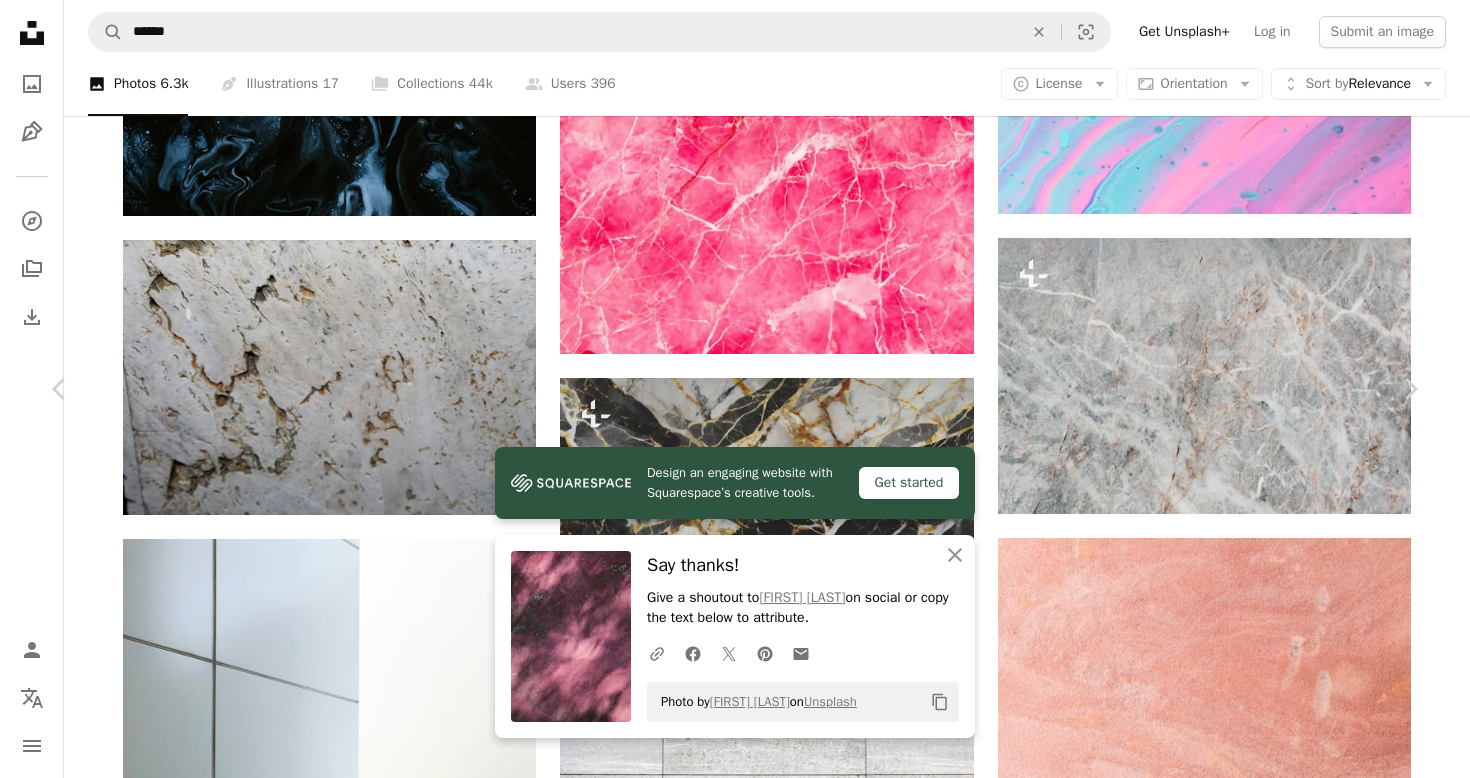 click on "An X shape Chevron left Chevron right Design an engaging website with Squarespace’s creative tools. Get started An X shape Close Say thanks! Give a shoutout to  [FIRST] [LAST]  on social or copy the text below to attribute. A URL sharing icon (chains) Facebook icon X (formerly Twitter) icon Pinterest icon An envelope Photo by  [FIRST] [LAST]  on  Unsplash
Copy content [FIRST] [LAST] Available for hire A checkmark inside of a circle A heart A plus sign Download free Chevron down Zoom in Views 1,110,269 Downloads 13,335 Featured in Photos A forward-right arrow Share Info icon Info More Actions Pink Wall A map marker [CITY], [COUNTRY] Calendar outlined Published on  [MONTH] [DAY], [YEAR] Camera Canon, EOS-1D X Mark III Safety Free to use under the  Unsplash License texture light pink wall shade rosa pared art grey purple velvet Public domain images Browse premium related images on iStock  |  Save 20% with code UNSPLASH20 View more on iStock  ↗ Related images A heart A plus sign [FIRST] [LAST] For" at bounding box center (735, 28033) 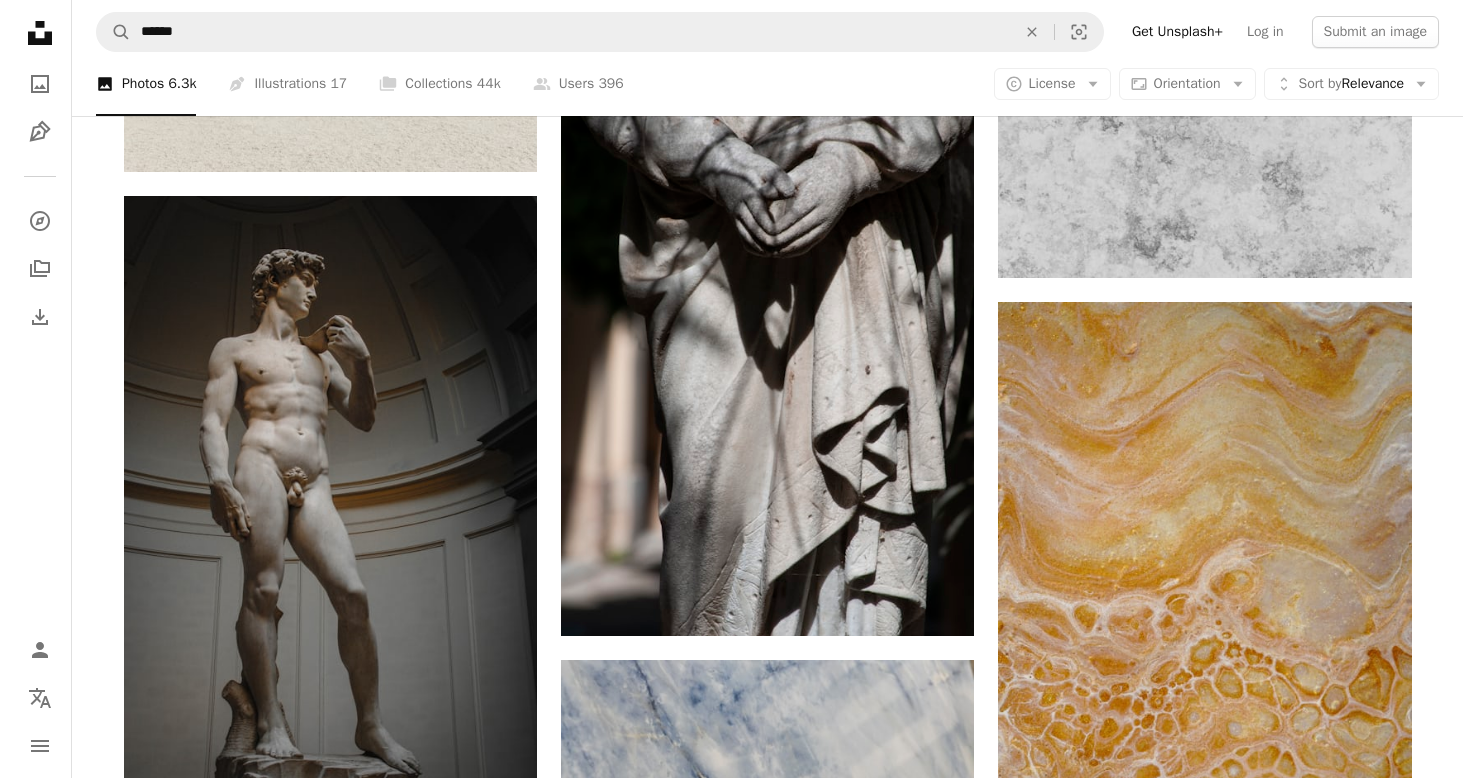 scroll, scrollTop: 18221, scrollLeft: 0, axis: vertical 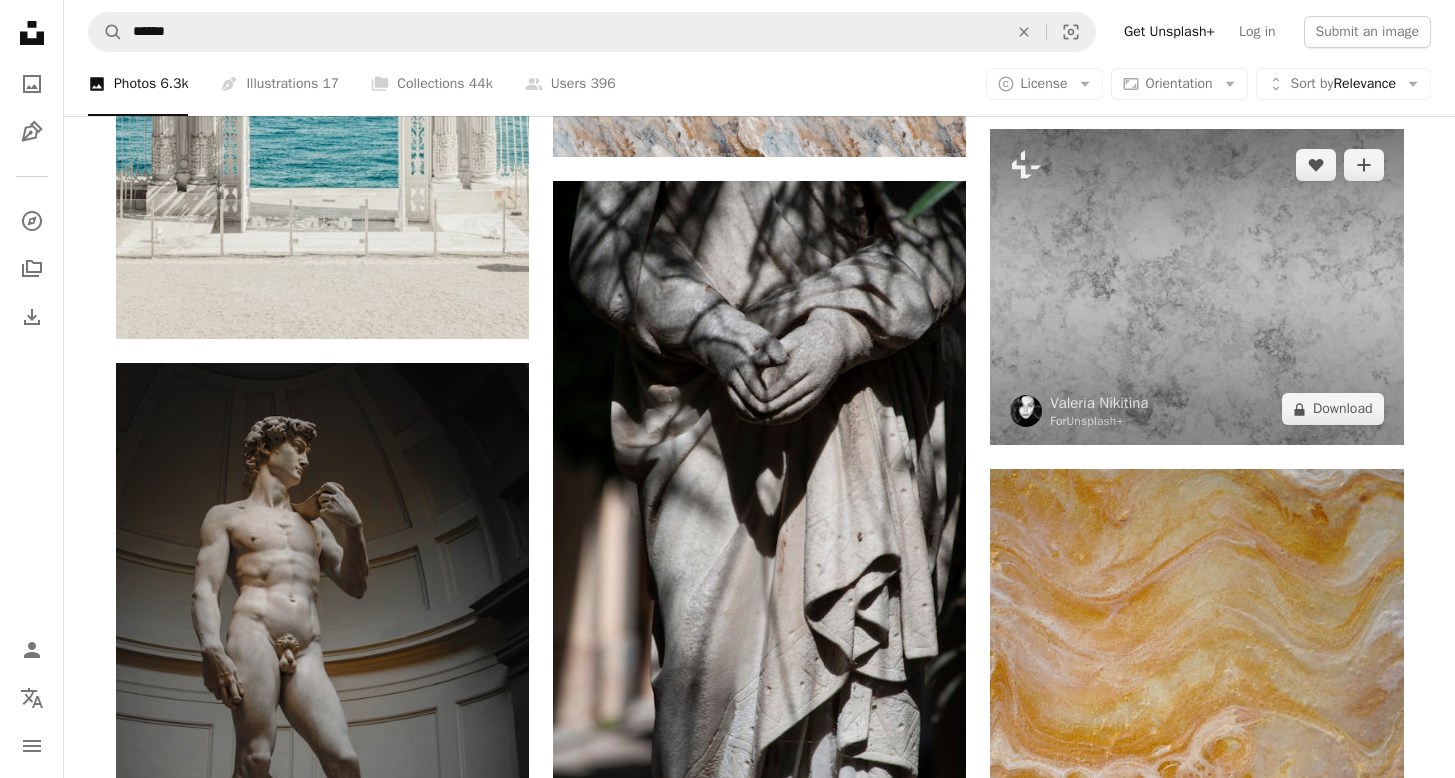 click at bounding box center (1196, 287) 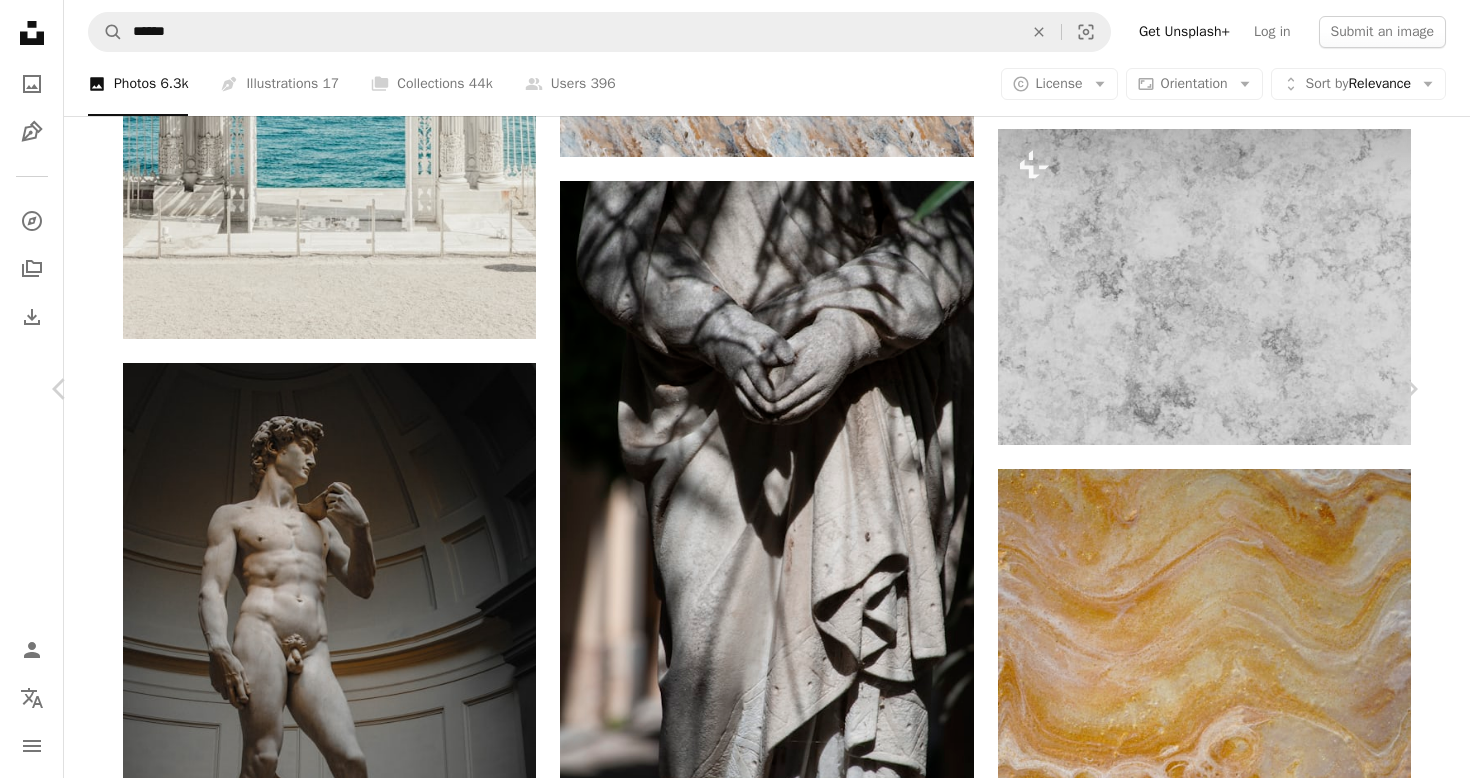 scroll, scrollTop: 6595, scrollLeft: 0, axis: vertical 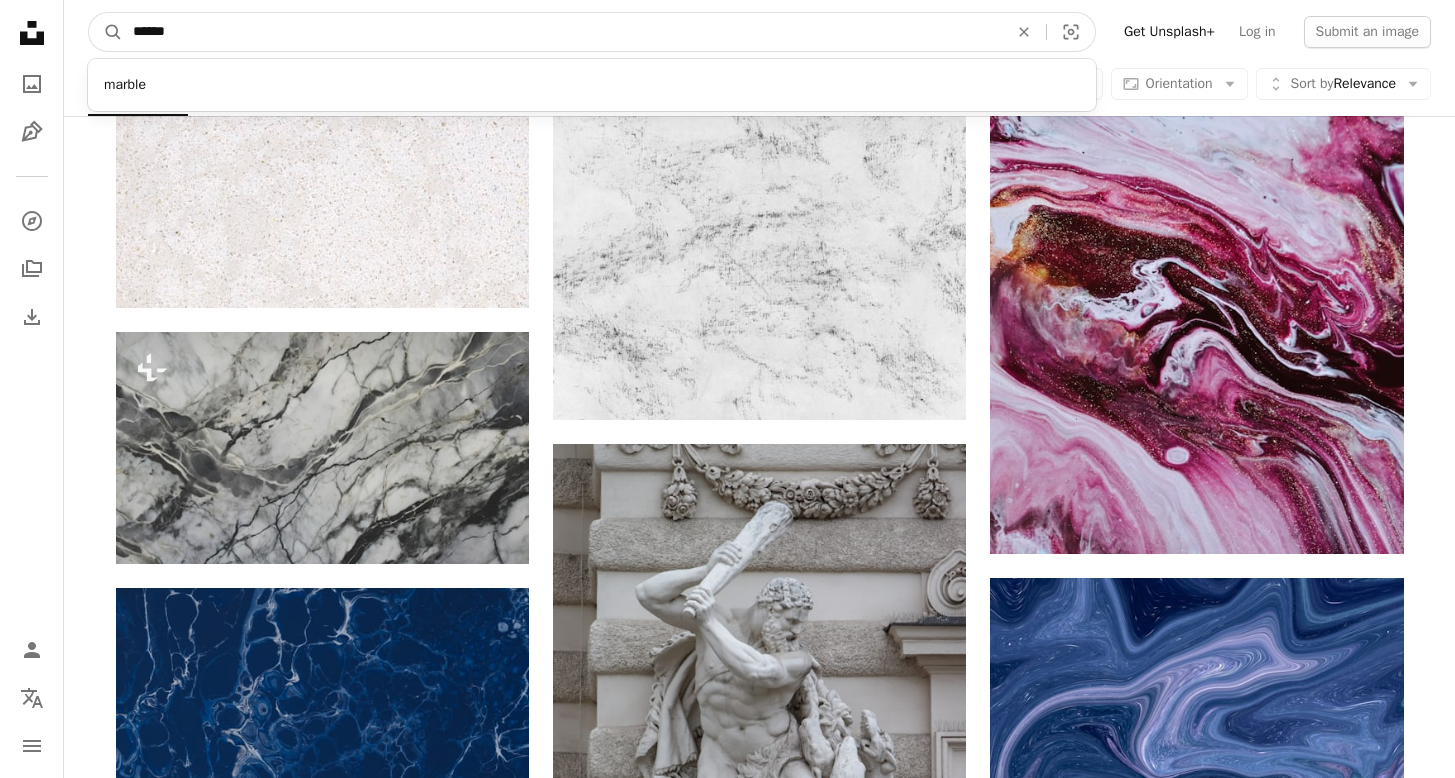 drag, startPoint x: 587, startPoint y: 26, endPoint x: 57, endPoint y: 19, distance: 530.0462 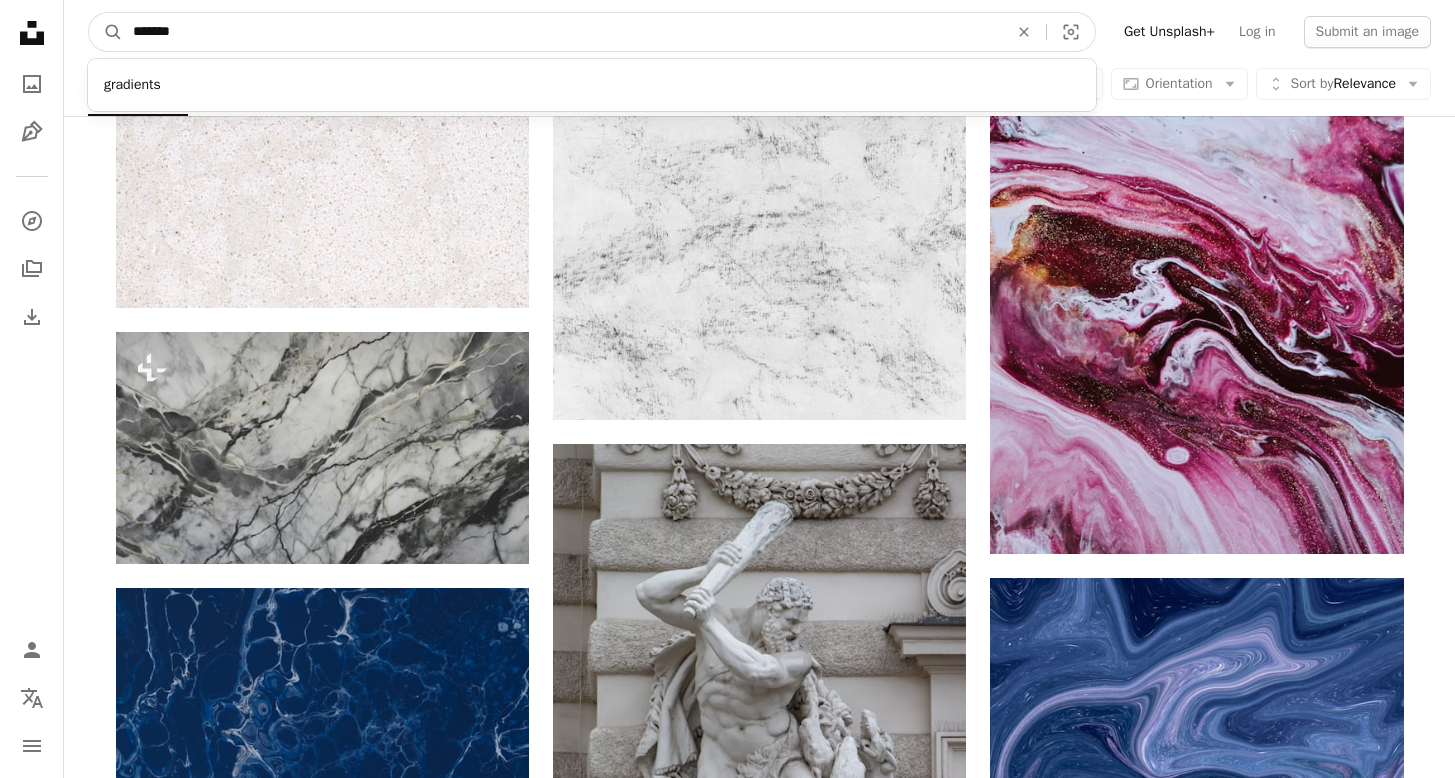type on "********" 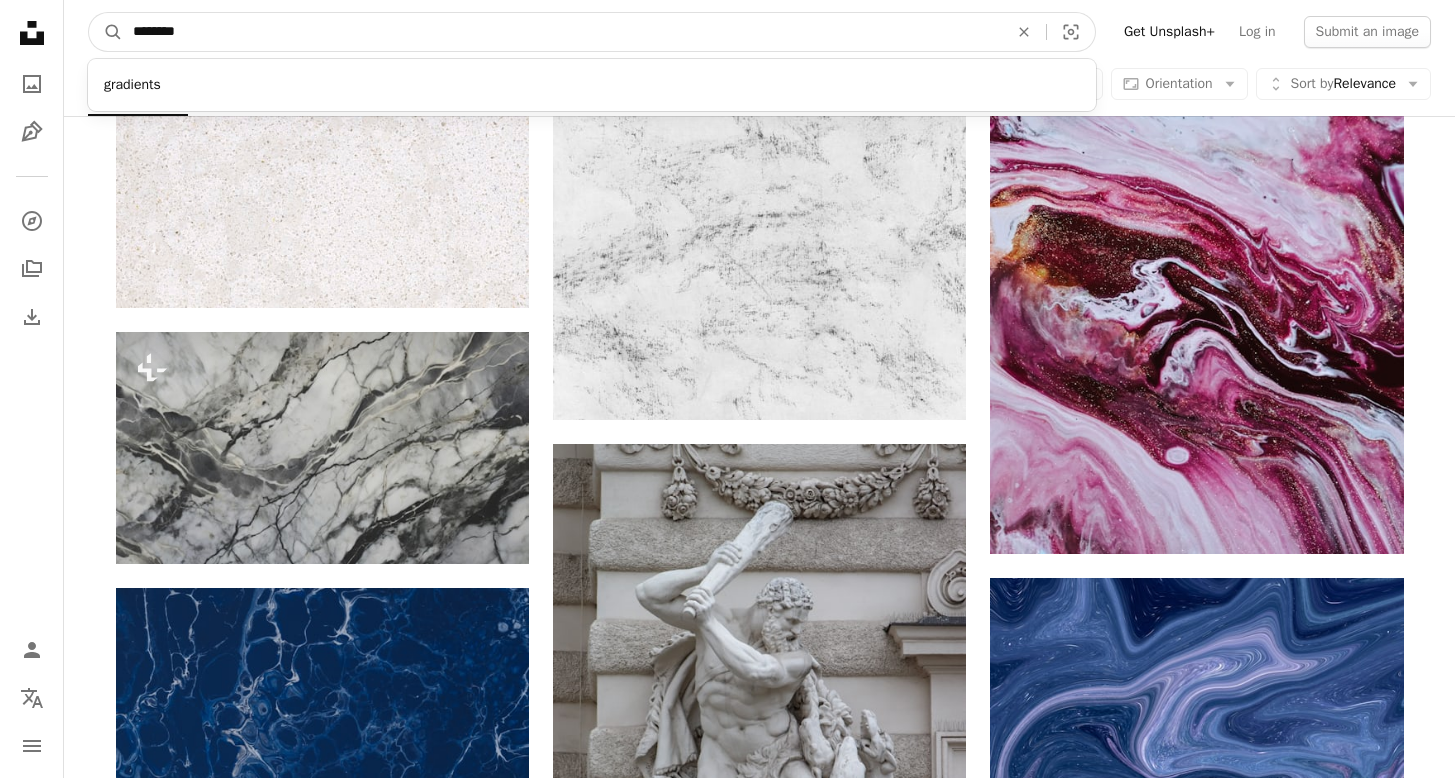 click on "A magnifying glass" at bounding box center (106, 32) 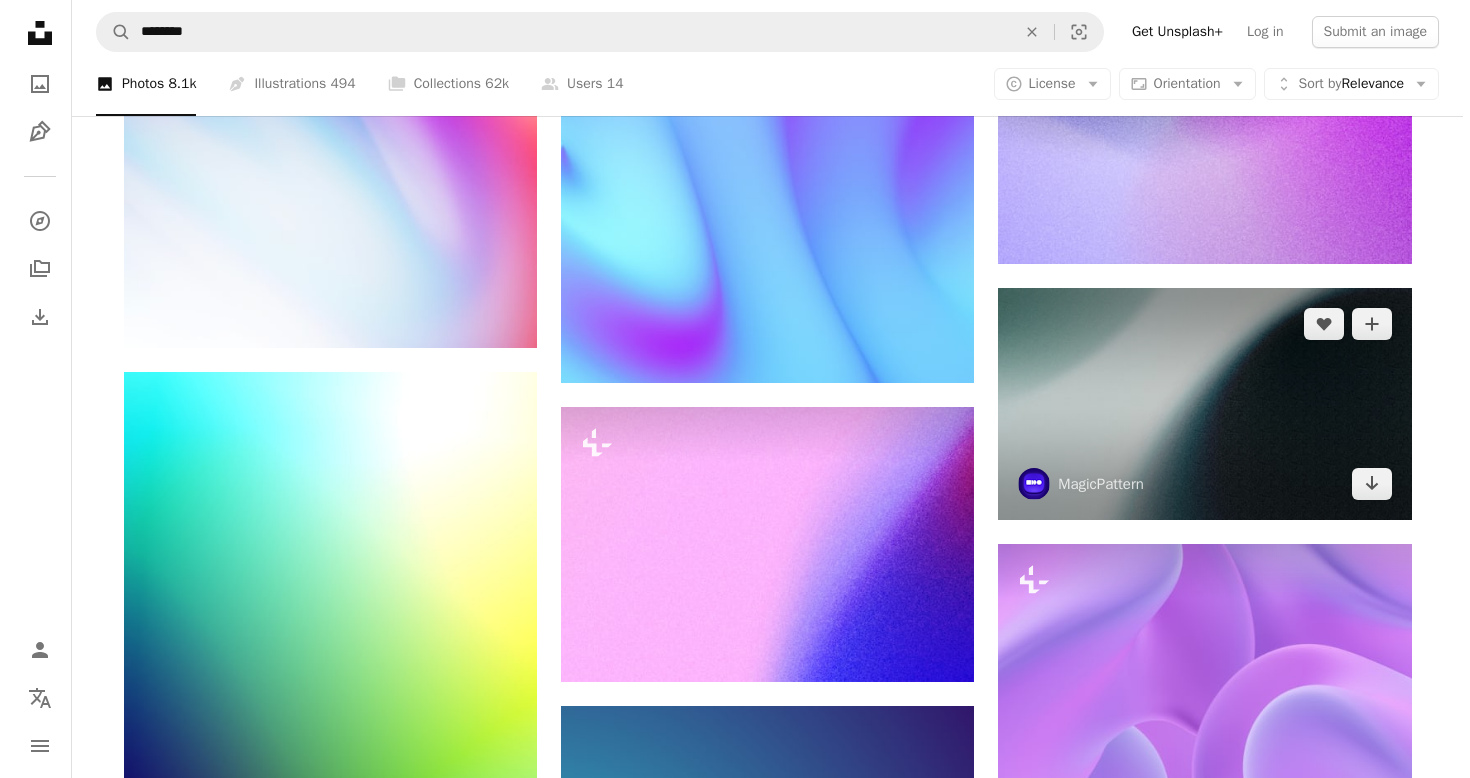 scroll, scrollTop: 1191, scrollLeft: 0, axis: vertical 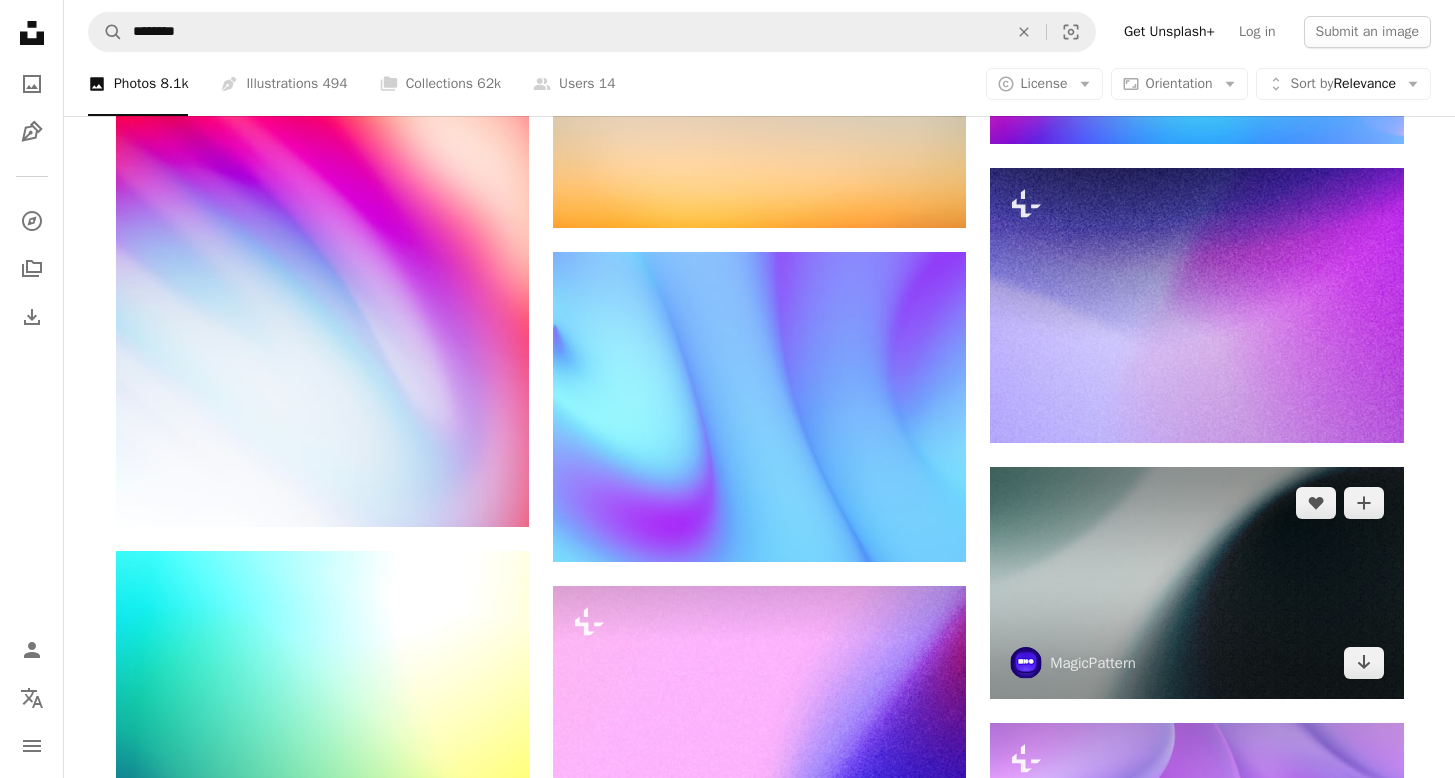 click at bounding box center (1196, 583) 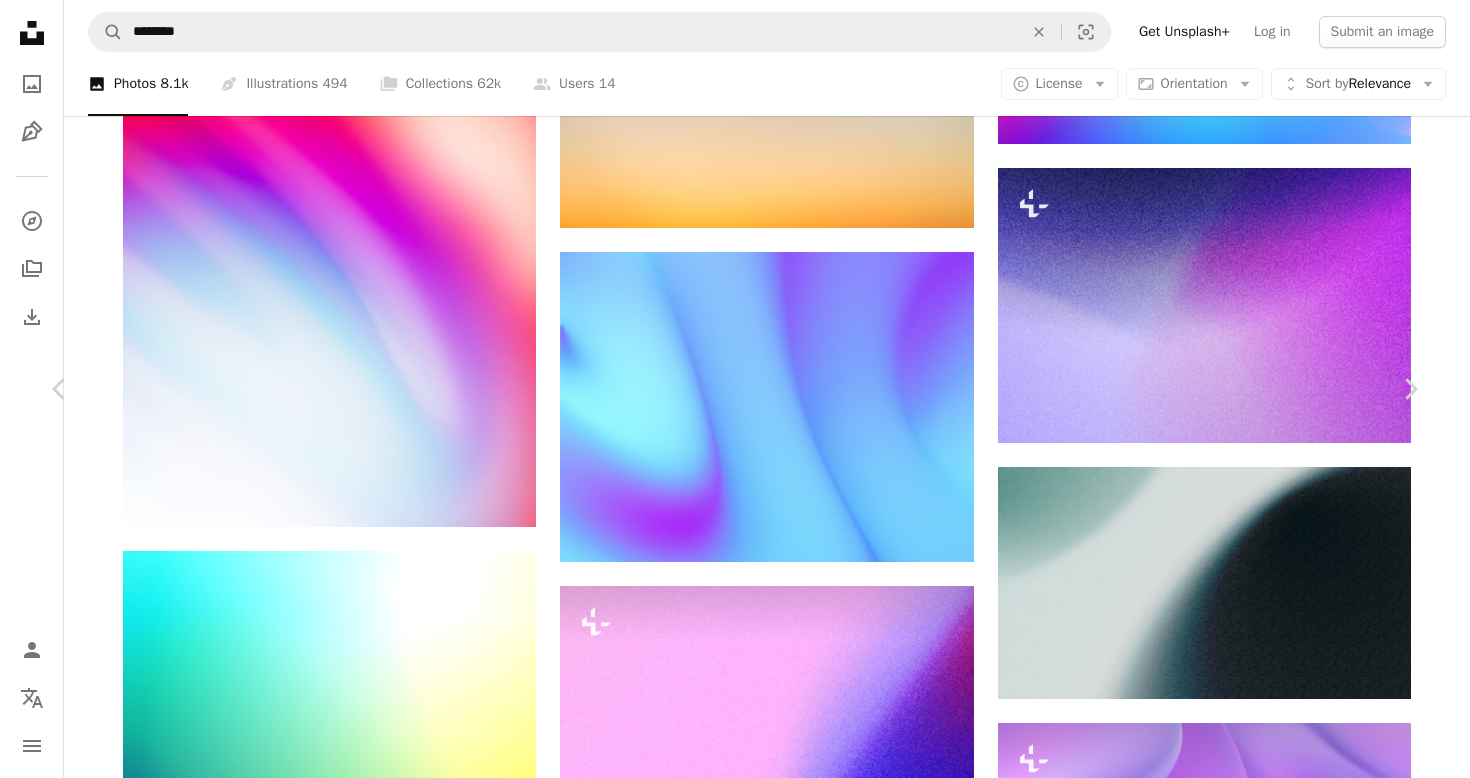 scroll, scrollTop: 1194, scrollLeft: 0, axis: vertical 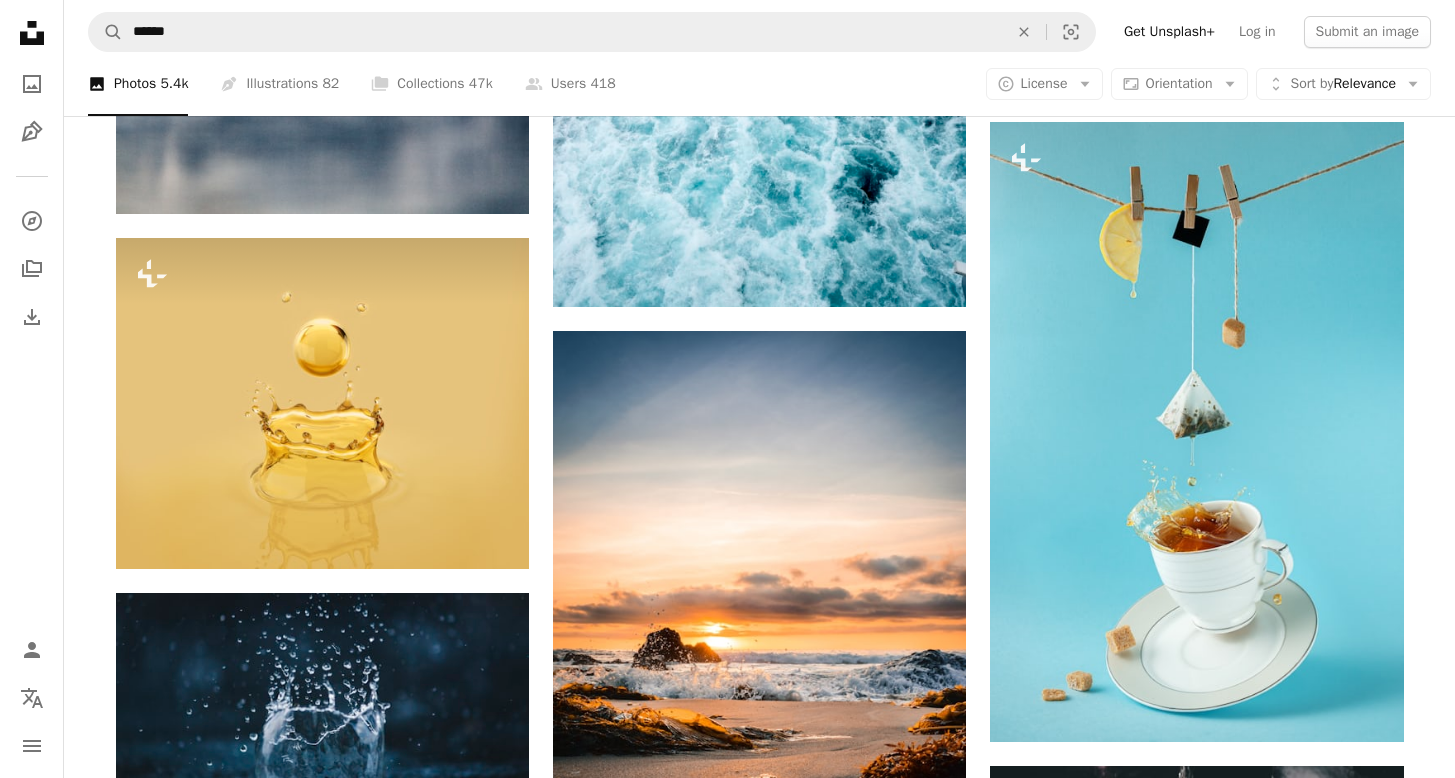 click on "A photo Photos   [NUMBER]" at bounding box center [138, 84] 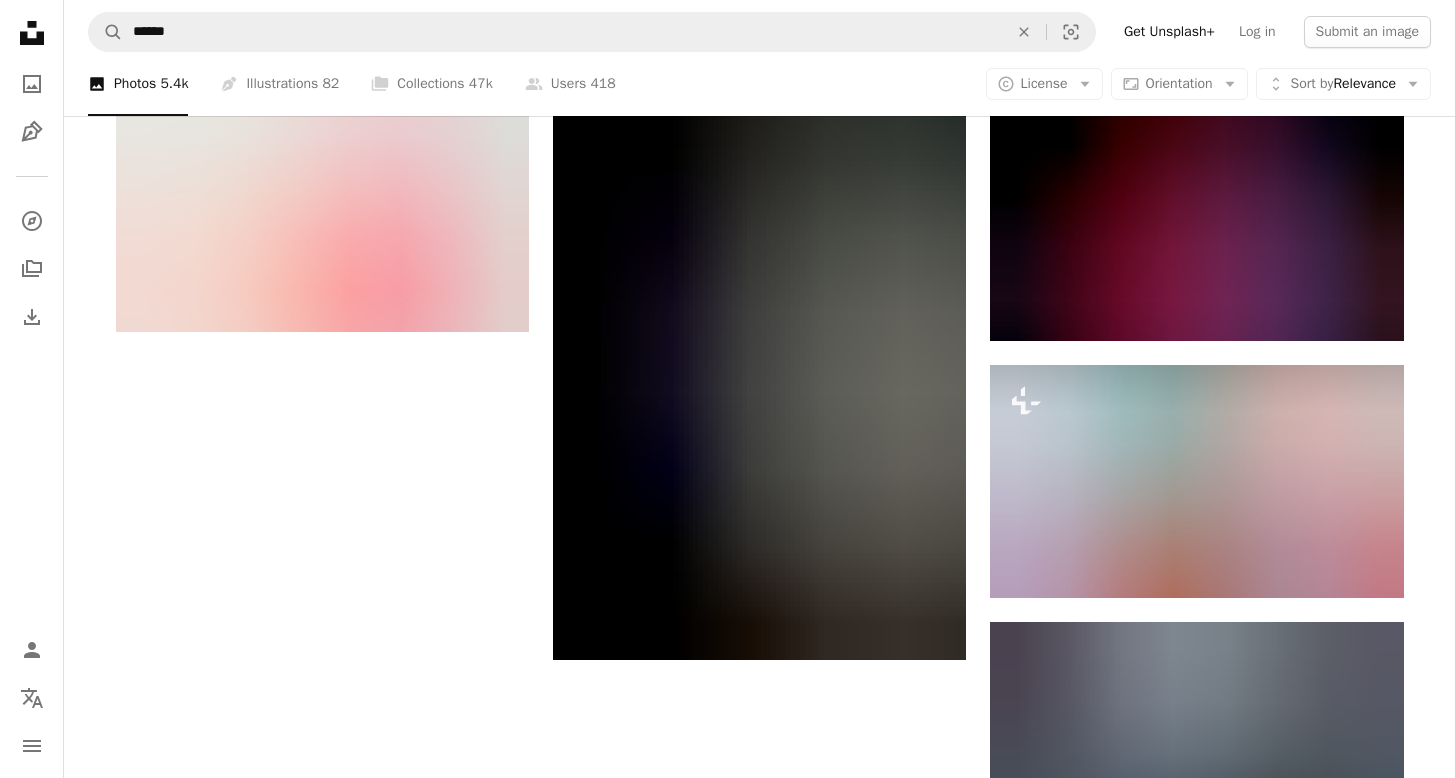 scroll, scrollTop: 3376, scrollLeft: 0, axis: vertical 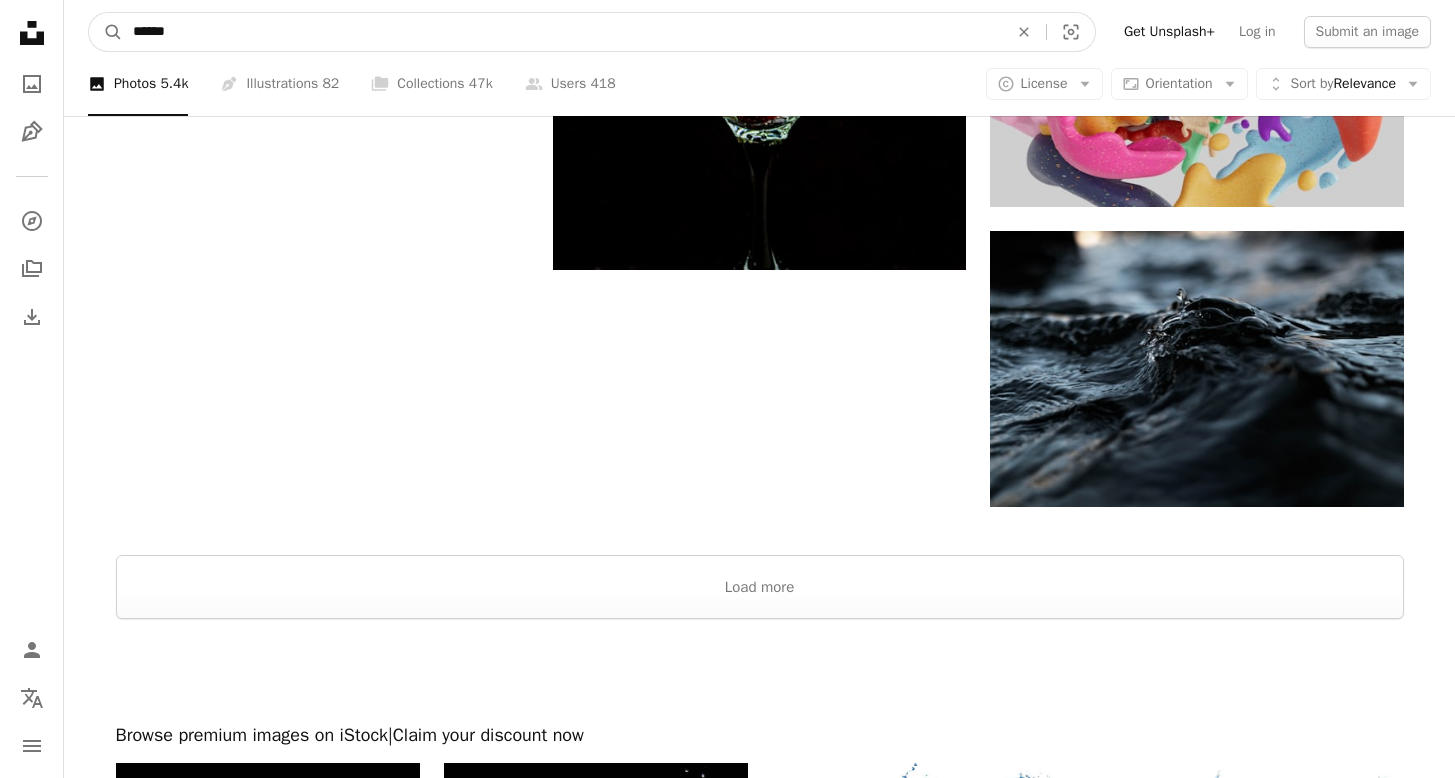 drag, startPoint x: 189, startPoint y: 32, endPoint x: -1, endPoint y: 46, distance: 190.51509 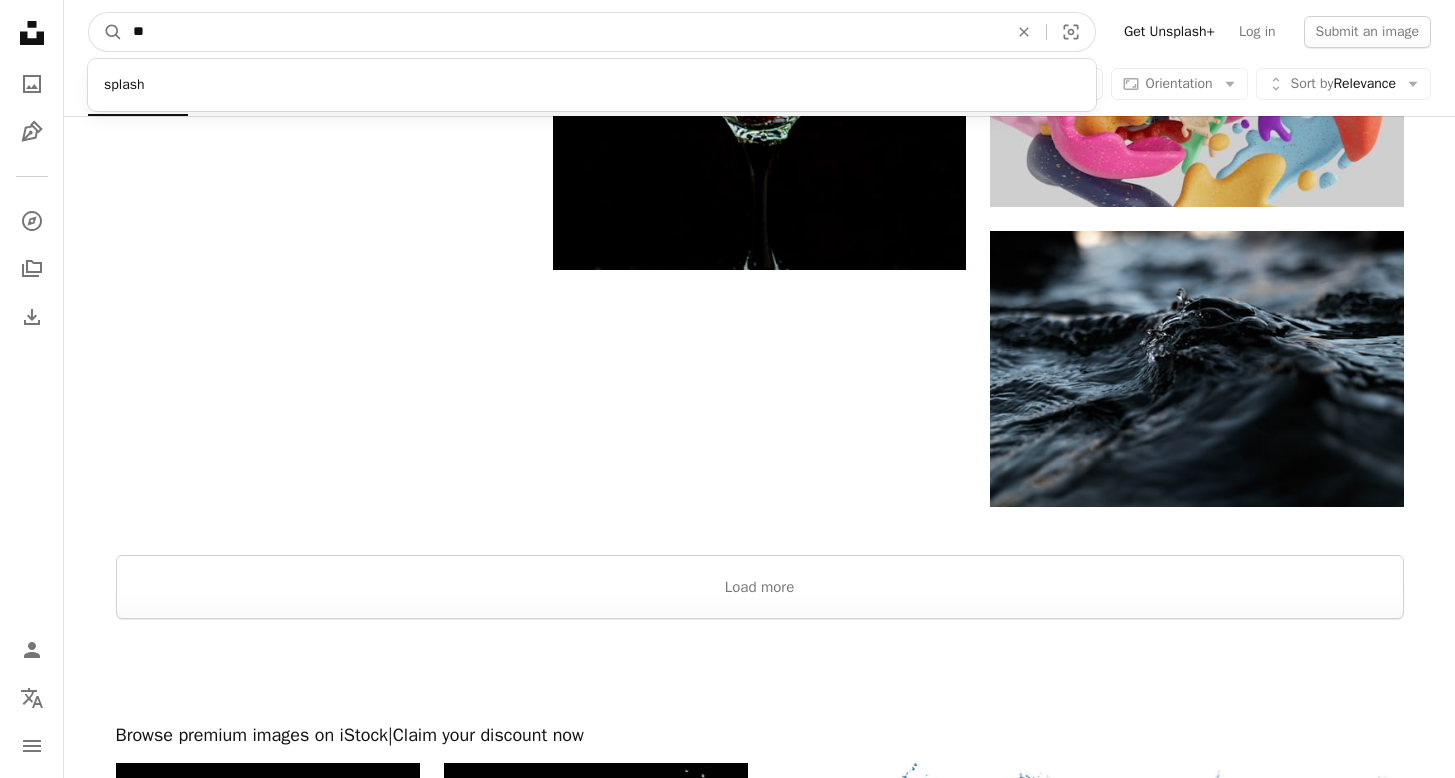 type on "*" 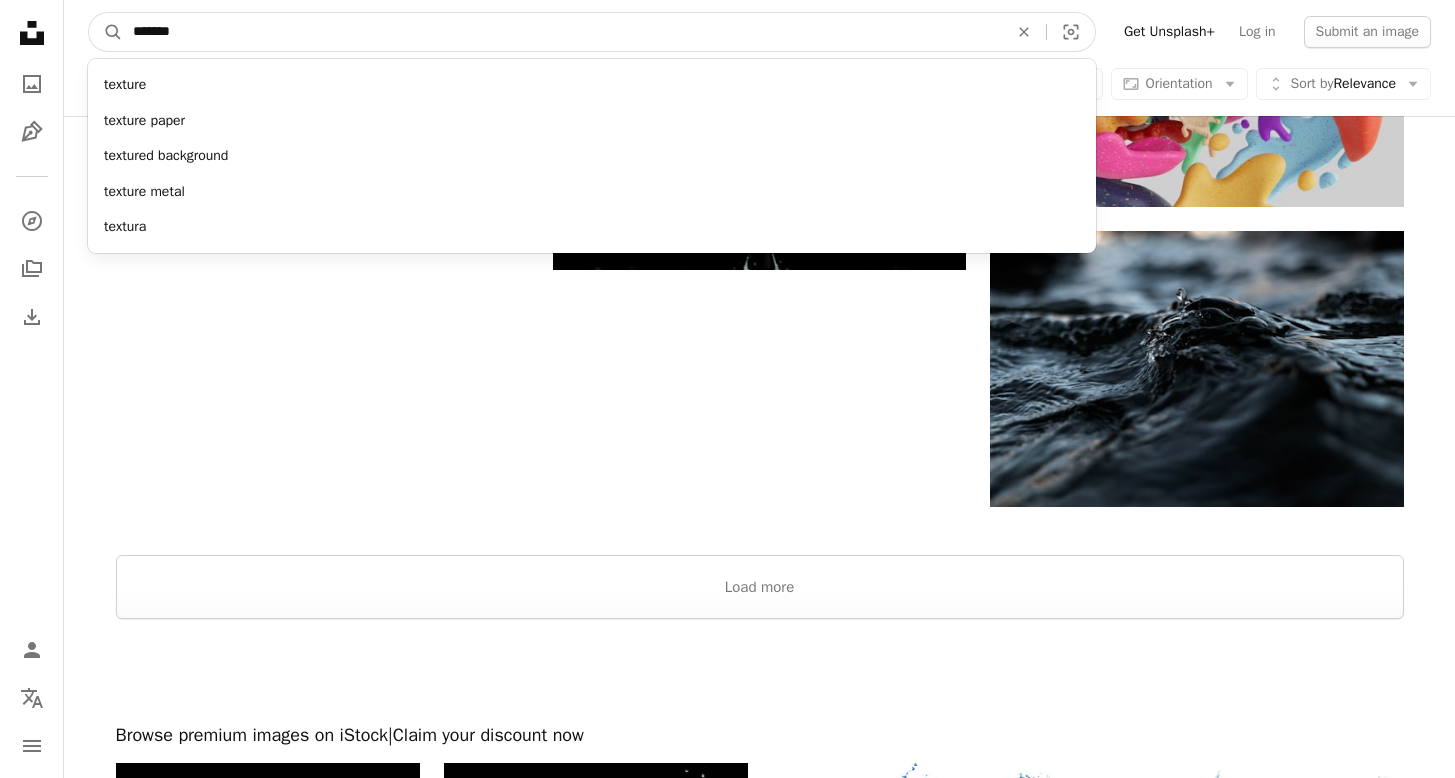 type on "*******" 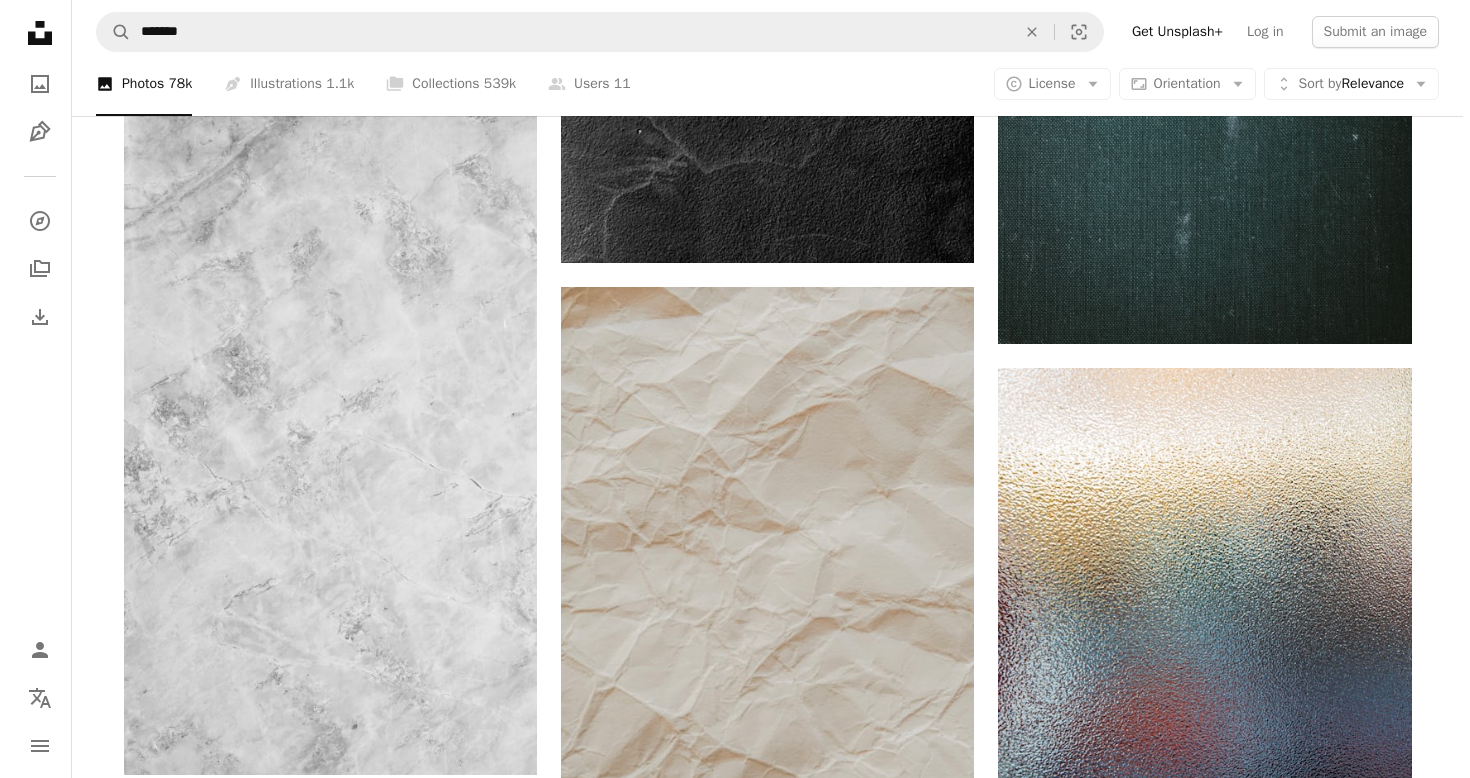 scroll, scrollTop: 1116, scrollLeft: 0, axis: vertical 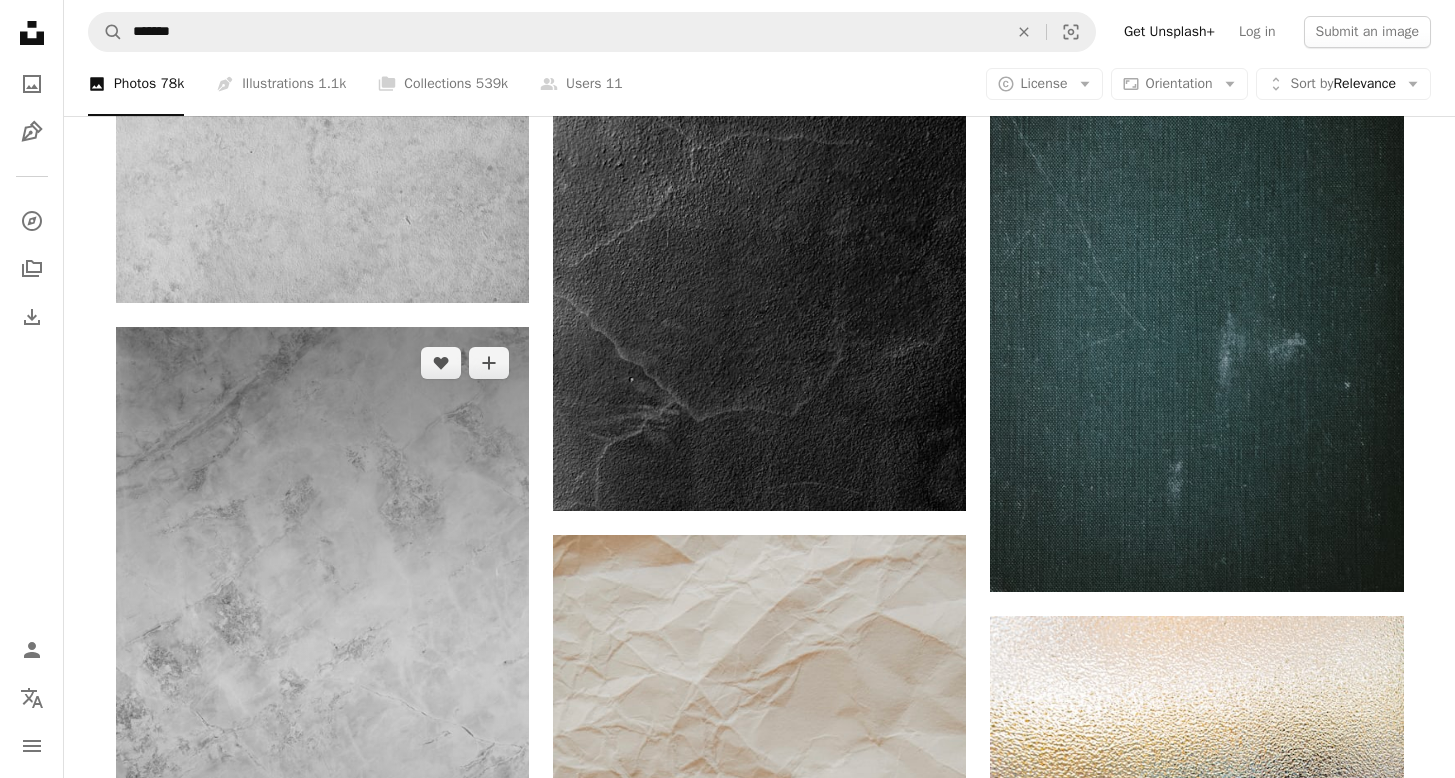 click at bounding box center [322, 675] 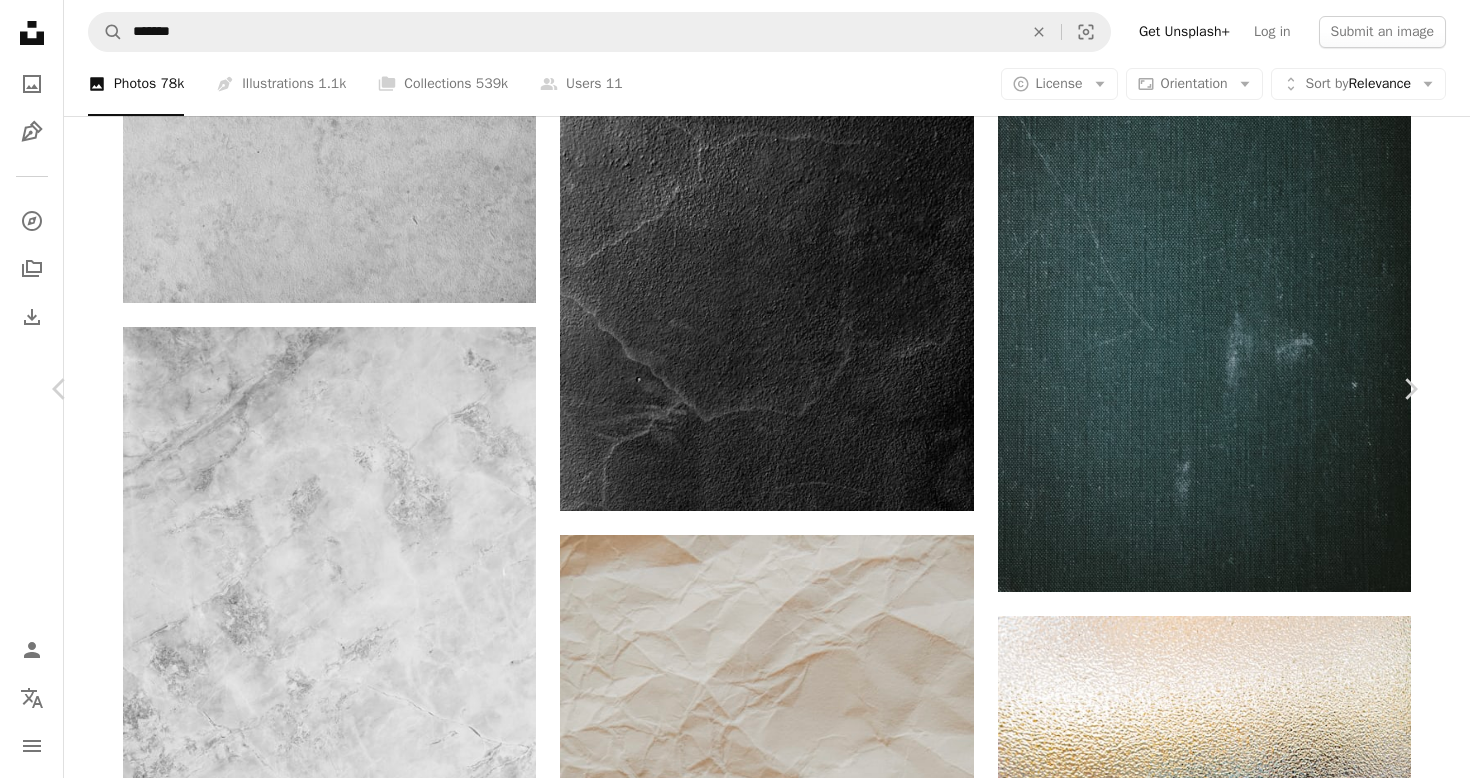 scroll, scrollTop: 26793, scrollLeft: 0, axis: vertical 